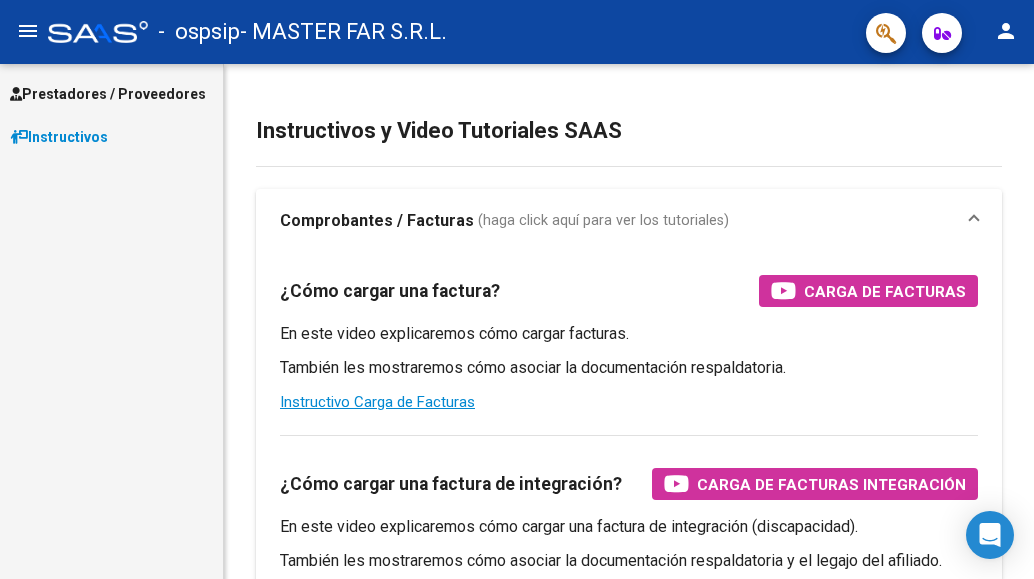 scroll, scrollTop: 0, scrollLeft: 0, axis: both 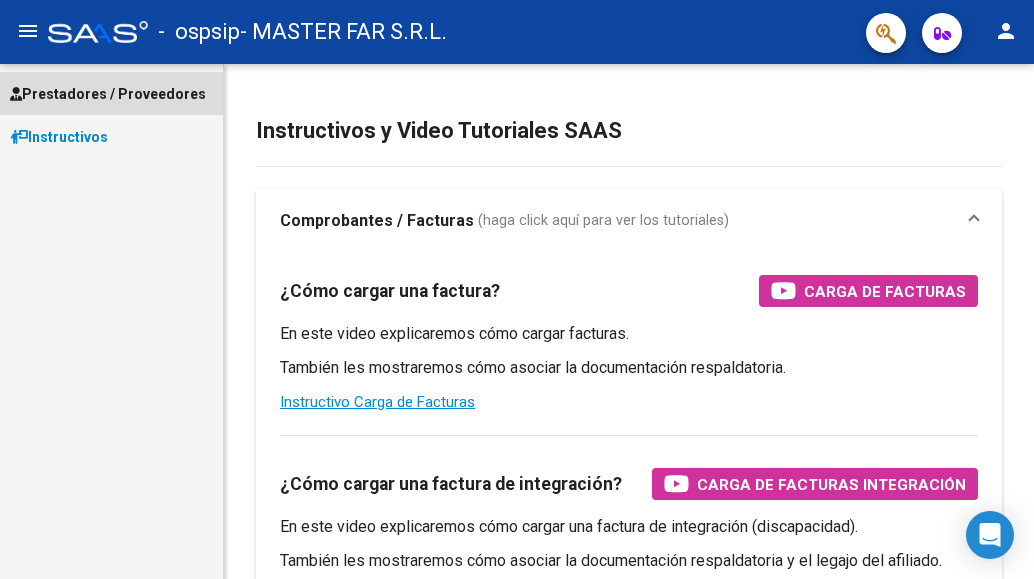 click on "Prestadores / Proveedores" at bounding box center (108, 94) 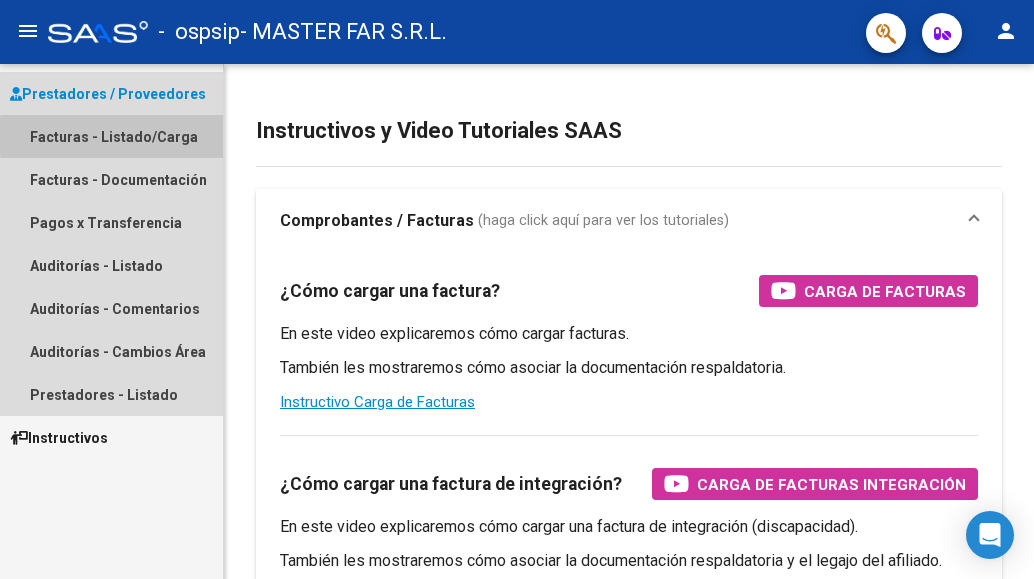 click on "Facturas - Listado/Carga" at bounding box center [111, 136] 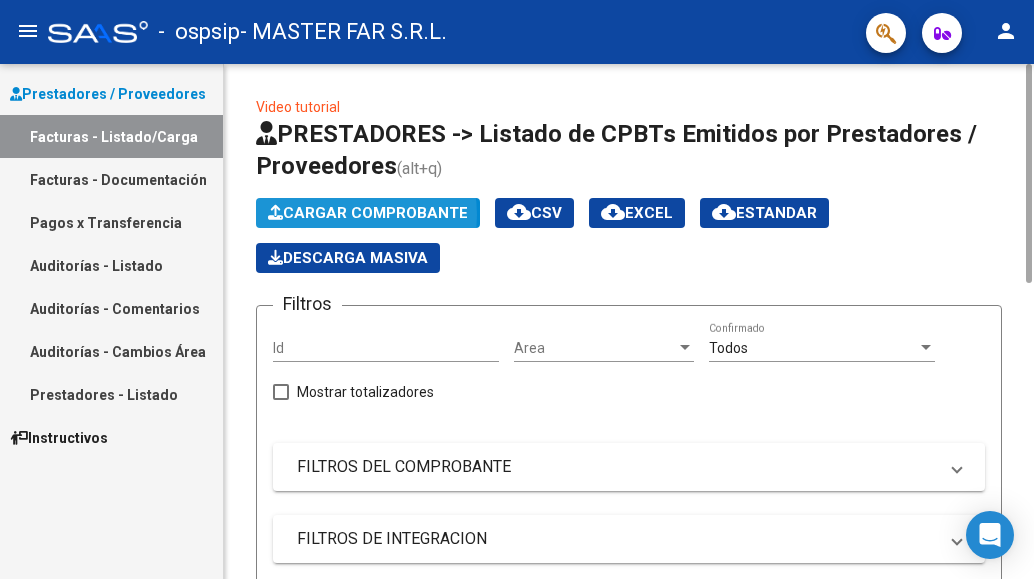 click on "Cargar Comprobante" 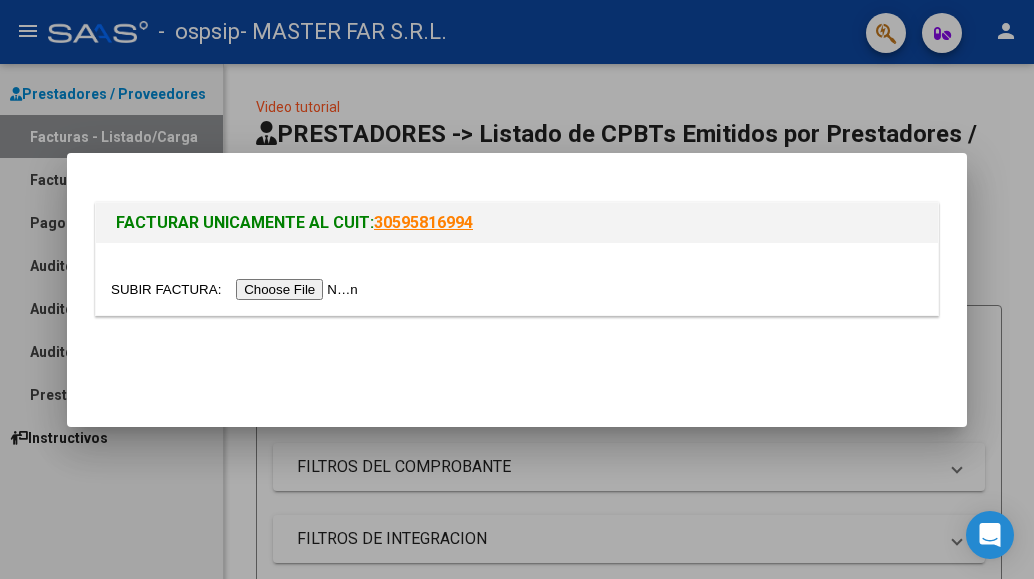 click at bounding box center (237, 289) 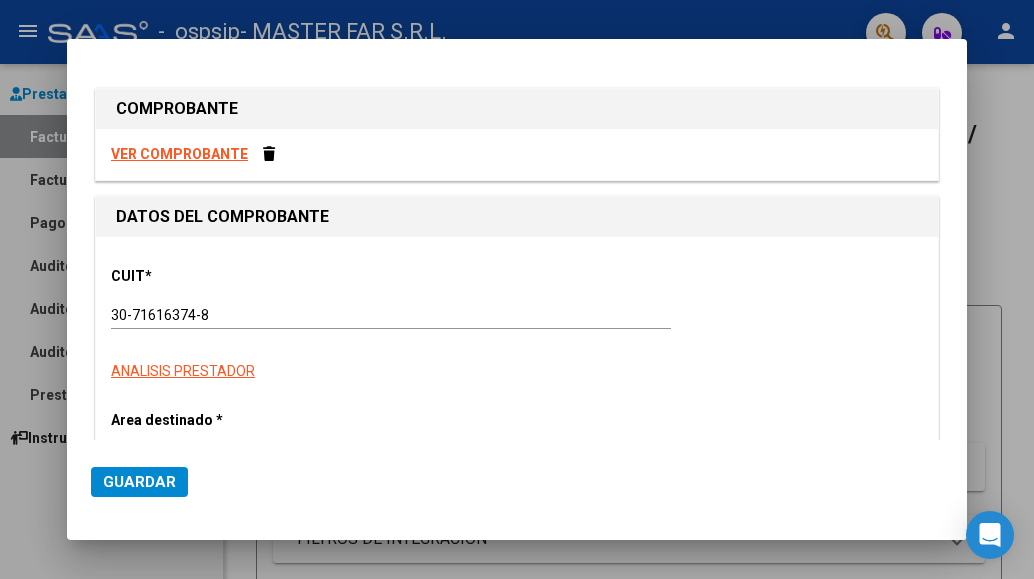 click on "VER COMPROBANTE" at bounding box center [179, 154] 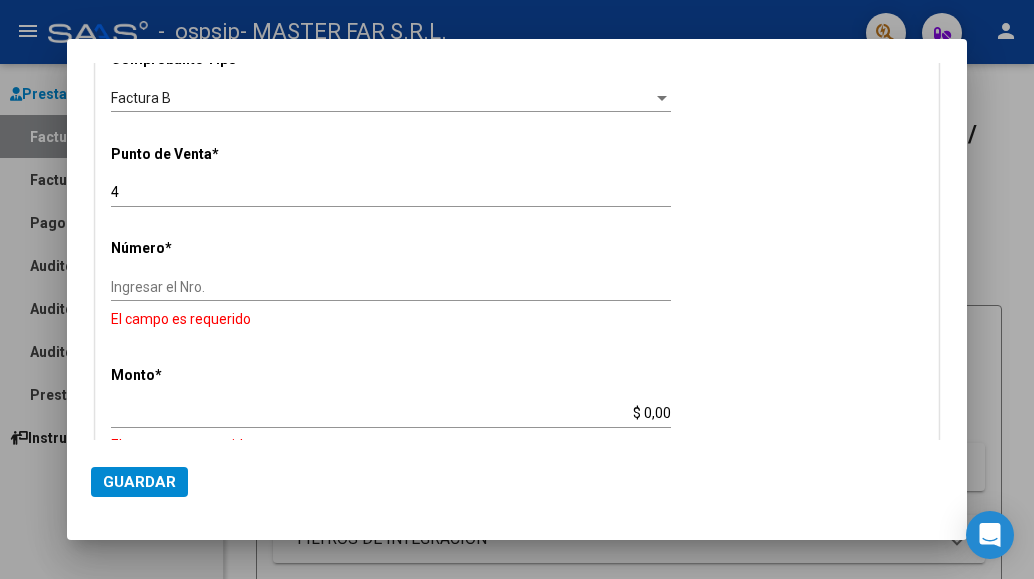 scroll, scrollTop: 482, scrollLeft: 0, axis: vertical 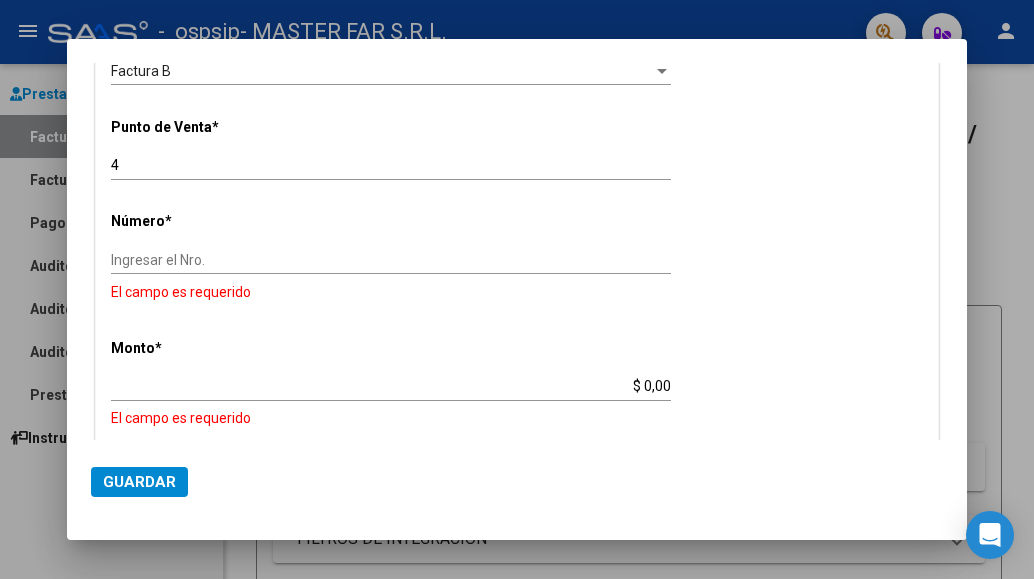 click on "Ingresar el Nro." 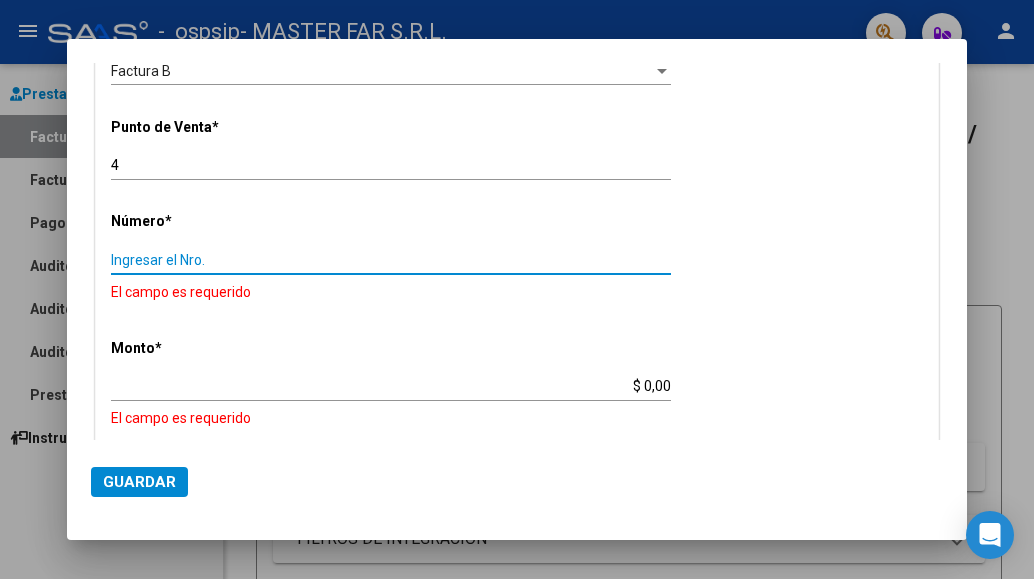 type on "4" 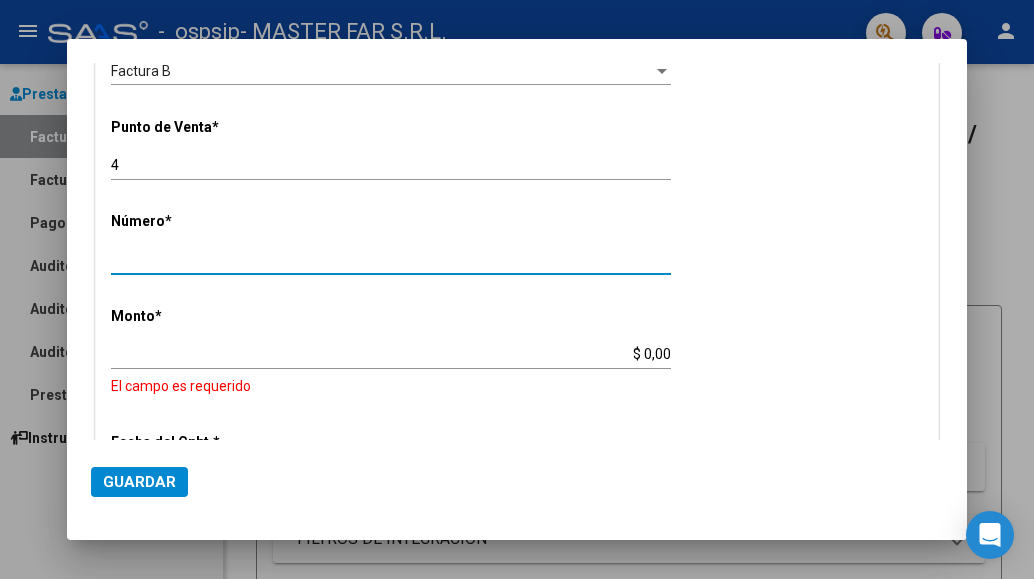 type on "4" 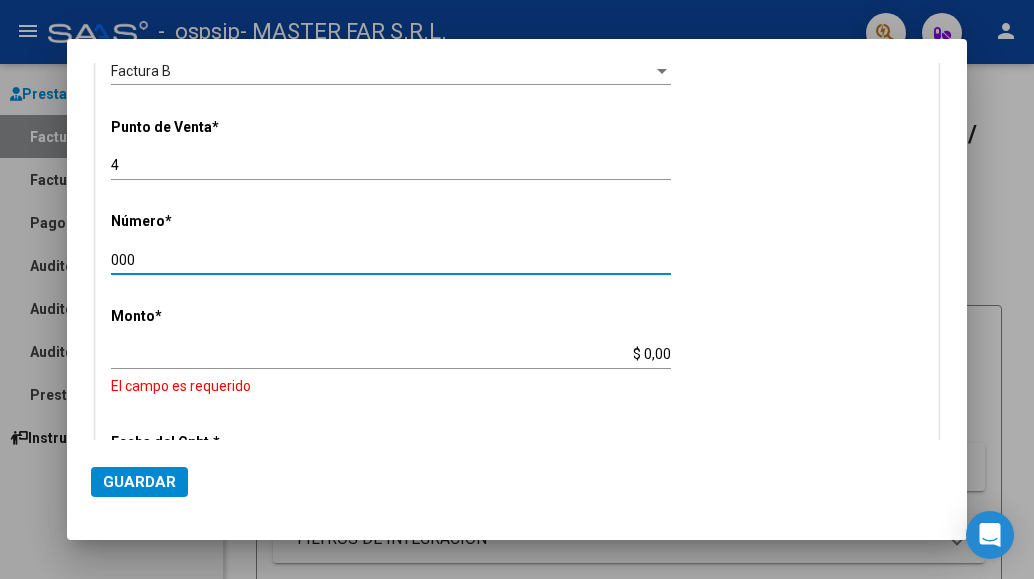 type on "0004" 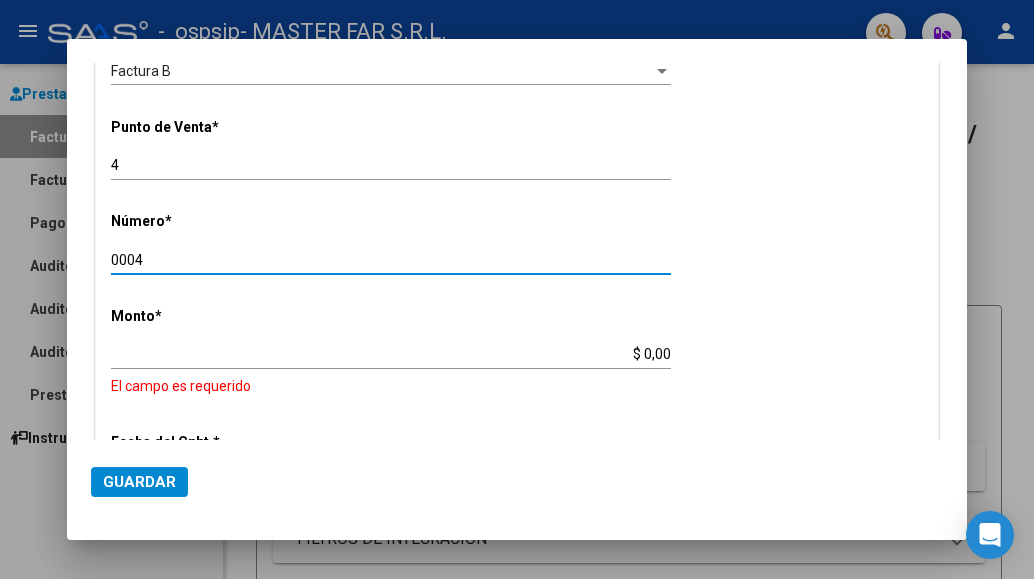 type 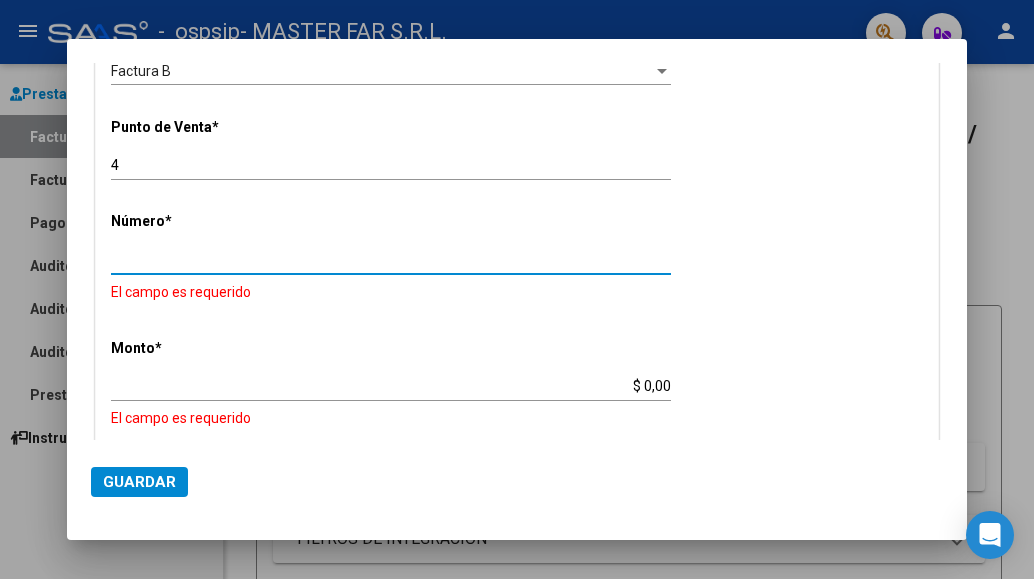 click on "$ 0,00" at bounding box center (391, 386) 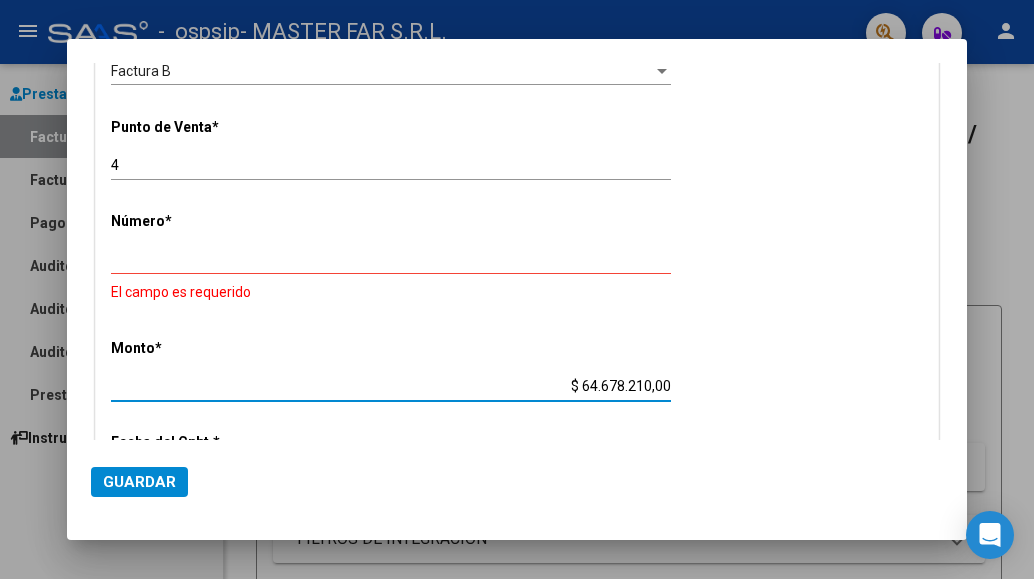 type on "$ 646.782.210,00" 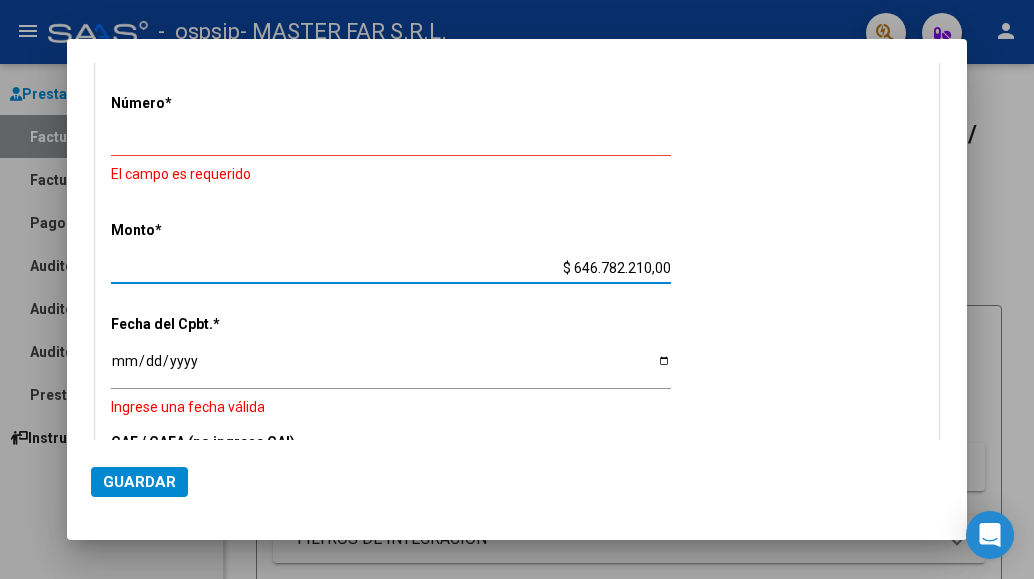scroll, scrollTop: 882, scrollLeft: 0, axis: vertical 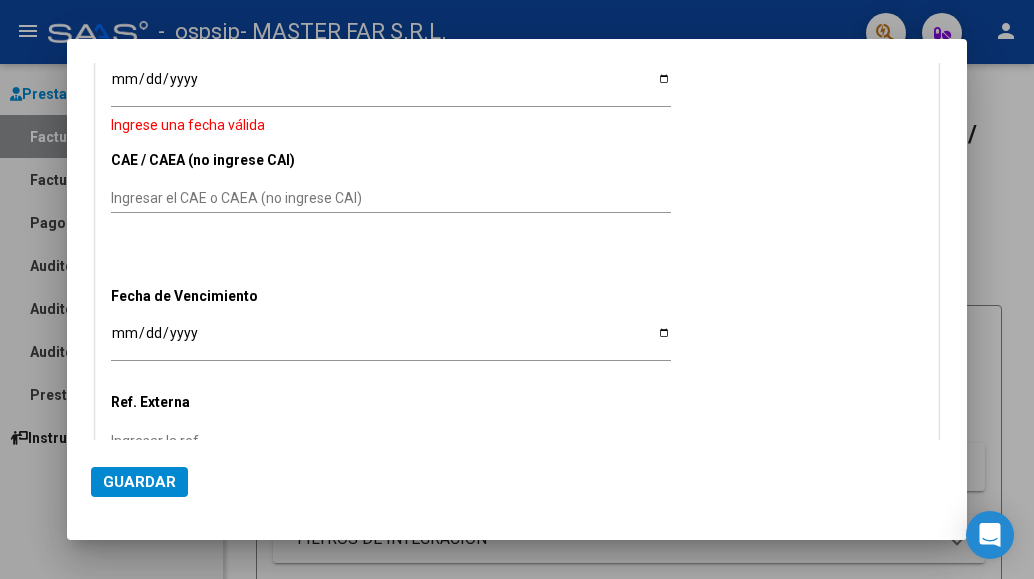 click on "Ingresar el CAE o CAEA (no ingrese CAI)" 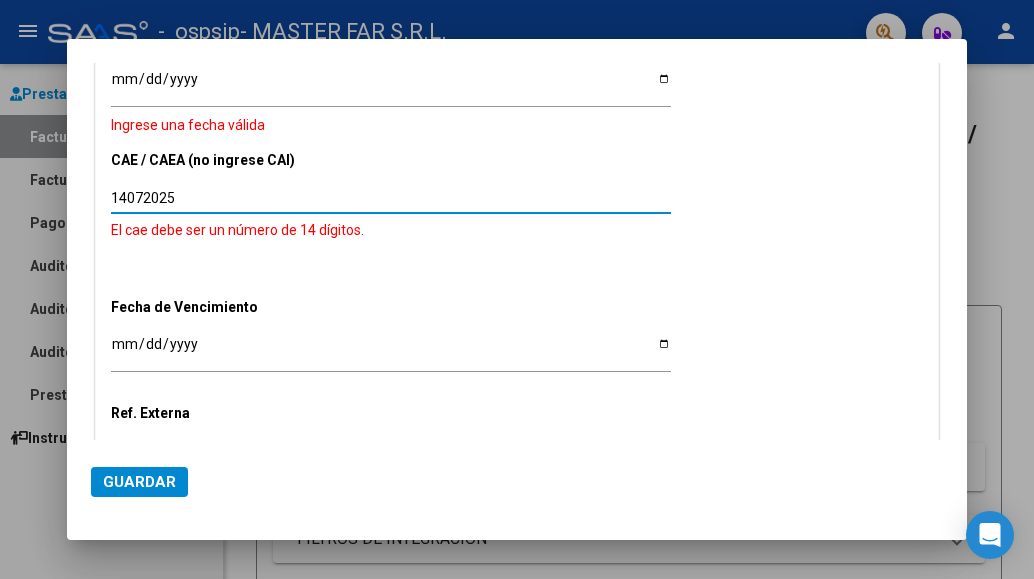 type on "14072025" 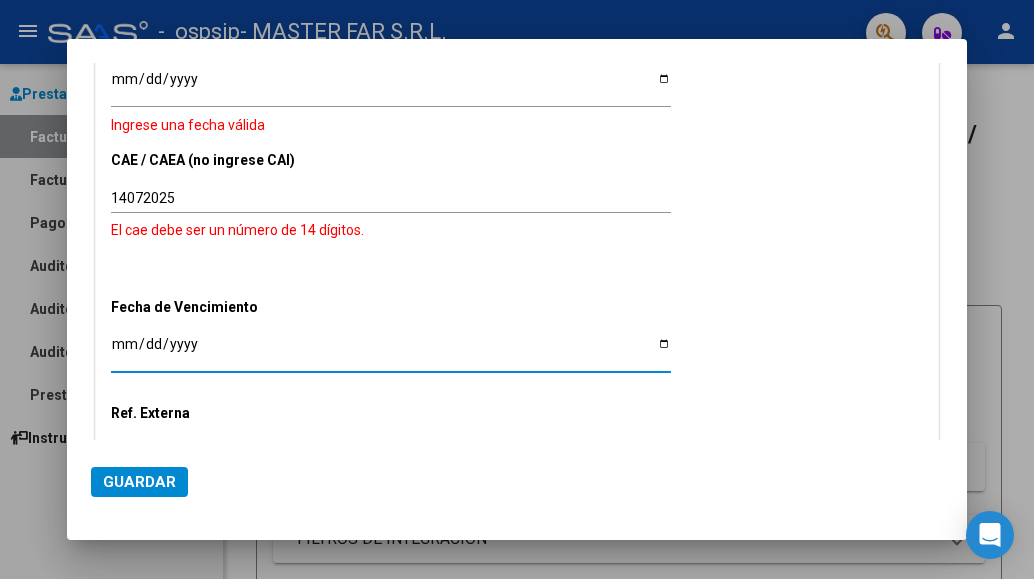 click on "Ingresar la fecha" at bounding box center (391, 351) 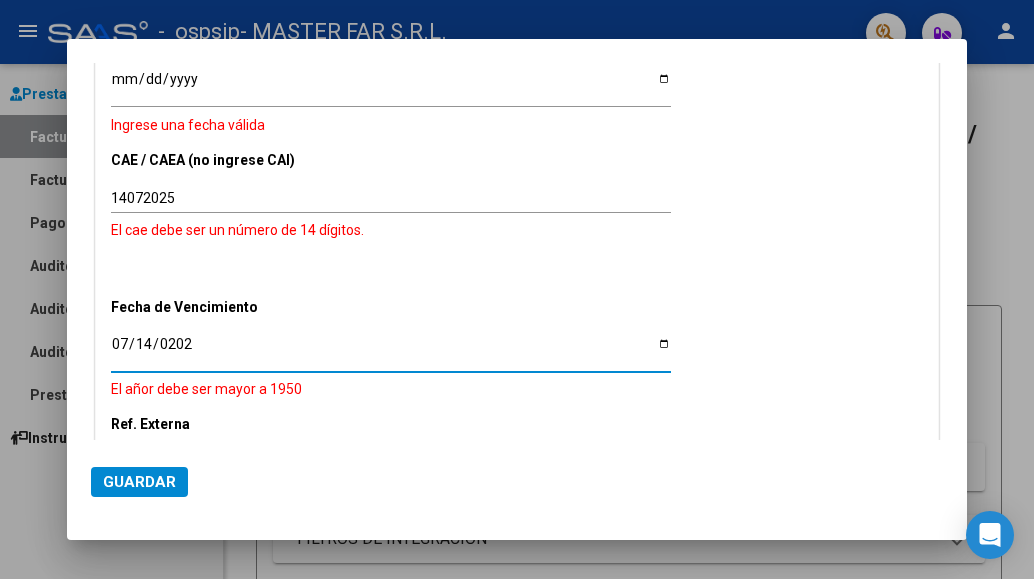 type on "[DATE]" 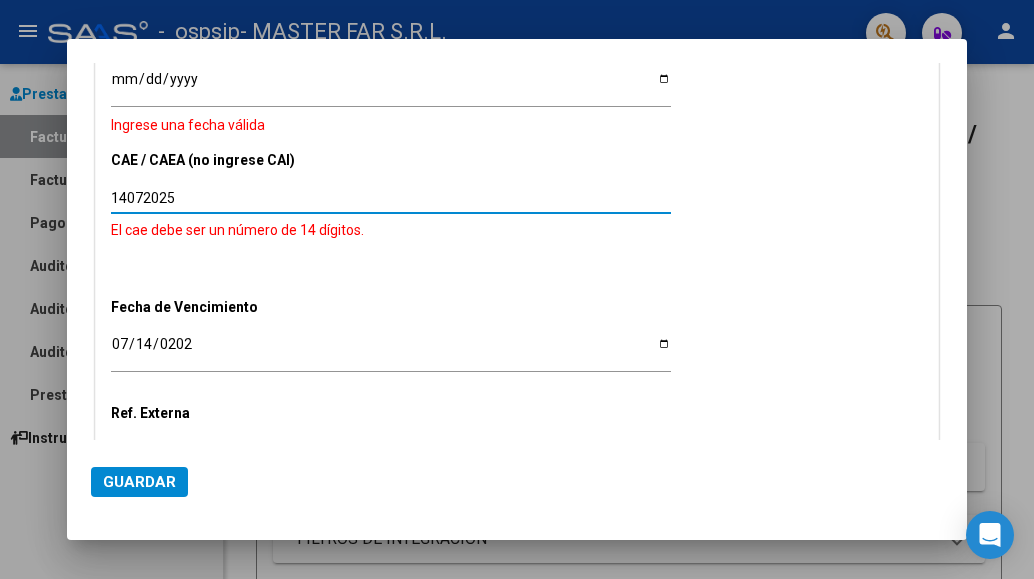 drag, startPoint x: 222, startPoint y: 193, endPoint x: -87, endPoint y: 179, distance: 309.317 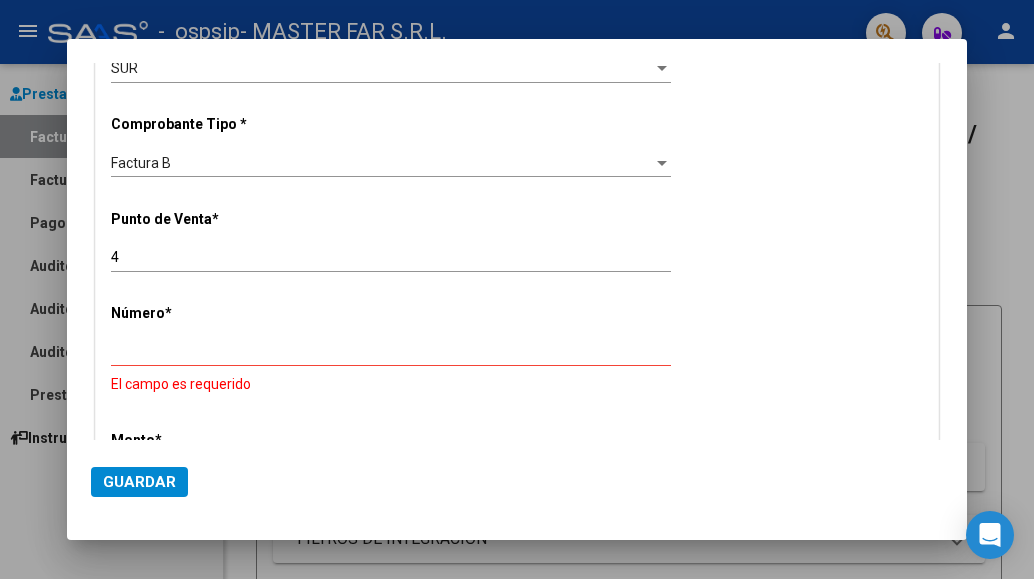 scroll, scrollTop: 0, scrollLeft: 0, axis: both 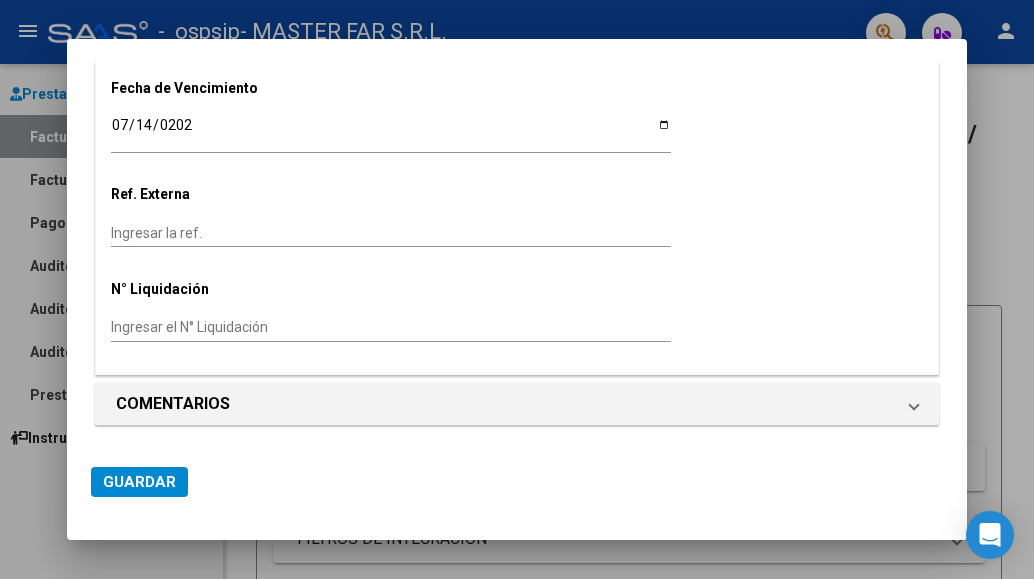 type on "75278211770752" 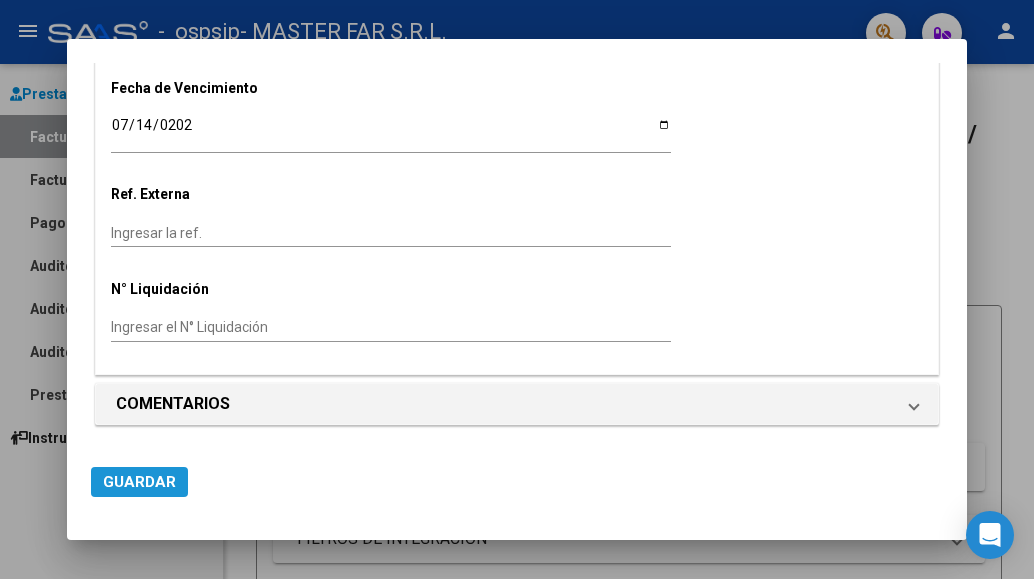 click on "Guardar" 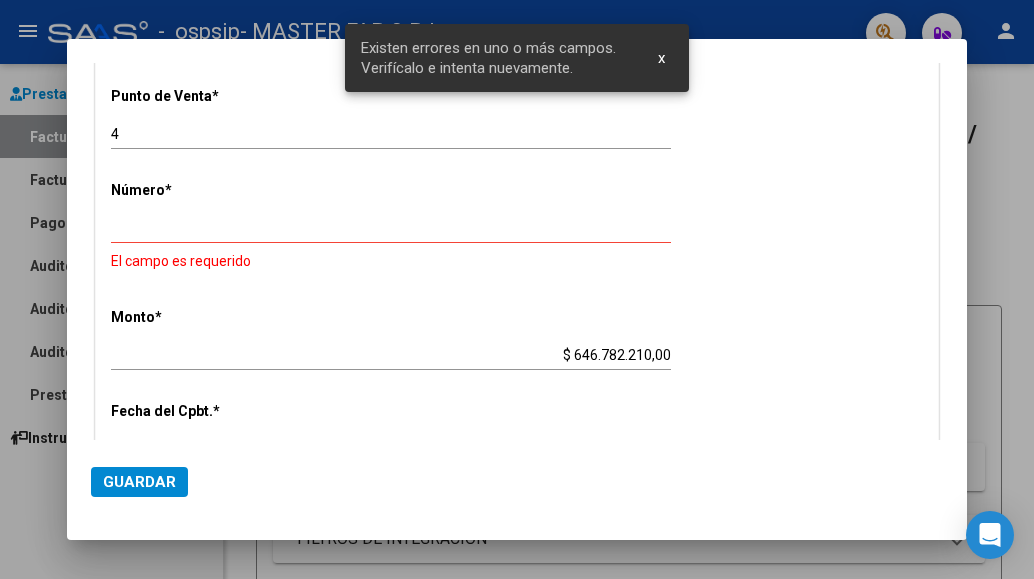 scroll, scrollTop: 488, scrollLeft: 0, axis: vertical 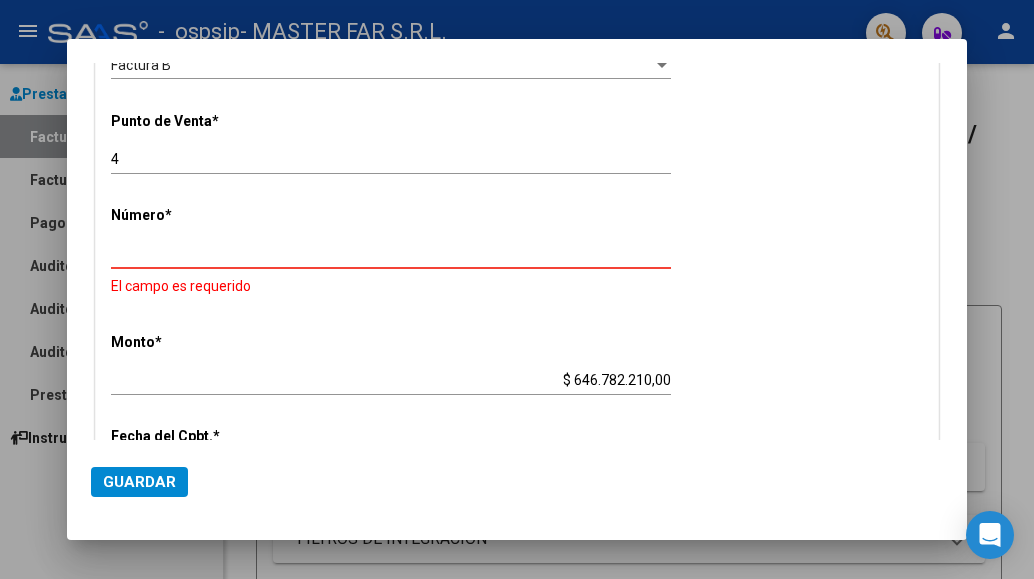 drag, startPoint x: 226, startPoint y: 252, endPoint x: -136, endPoint y: 244, distance: 362.08838 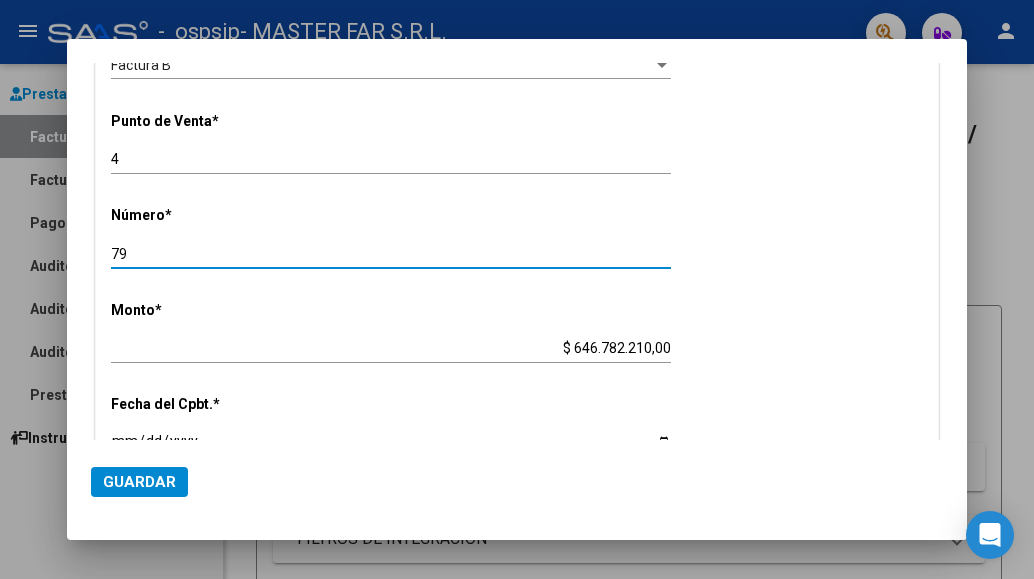type on "79" 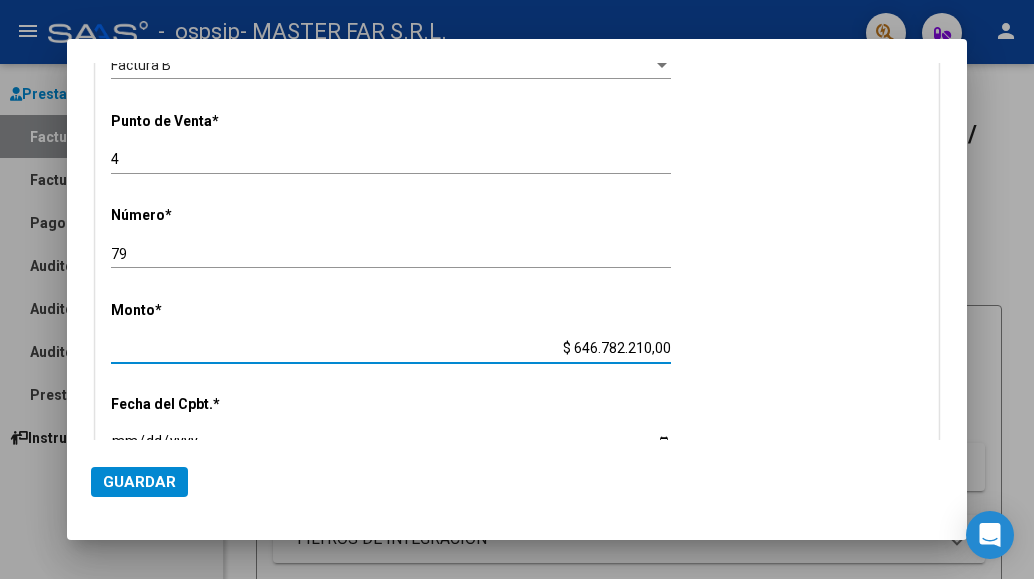 click on "$ 646.782.210,00" at bounding box center (391, 348) 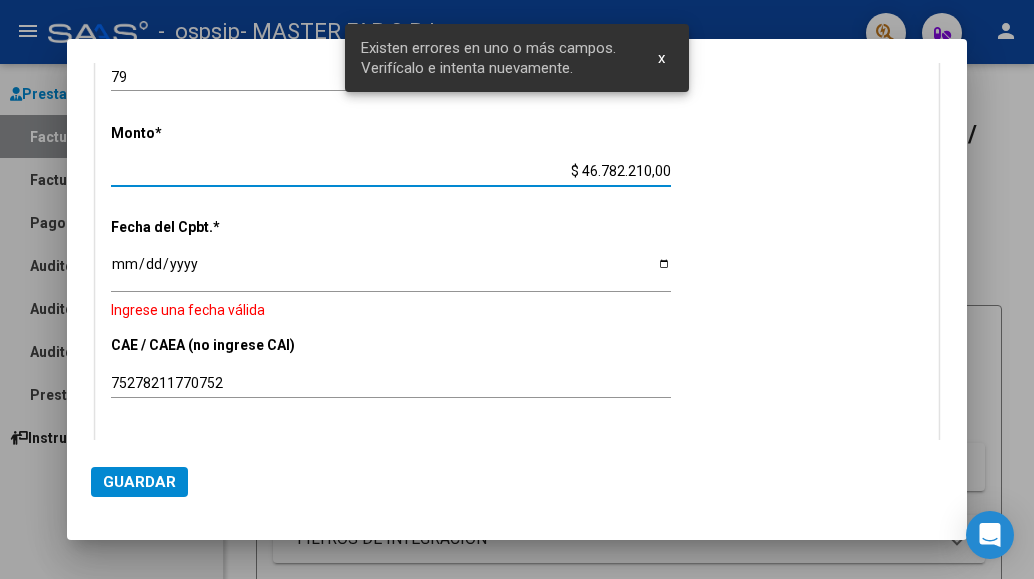 scroll, scrollTop: 682, scrollLeft: 0, axis: vertical 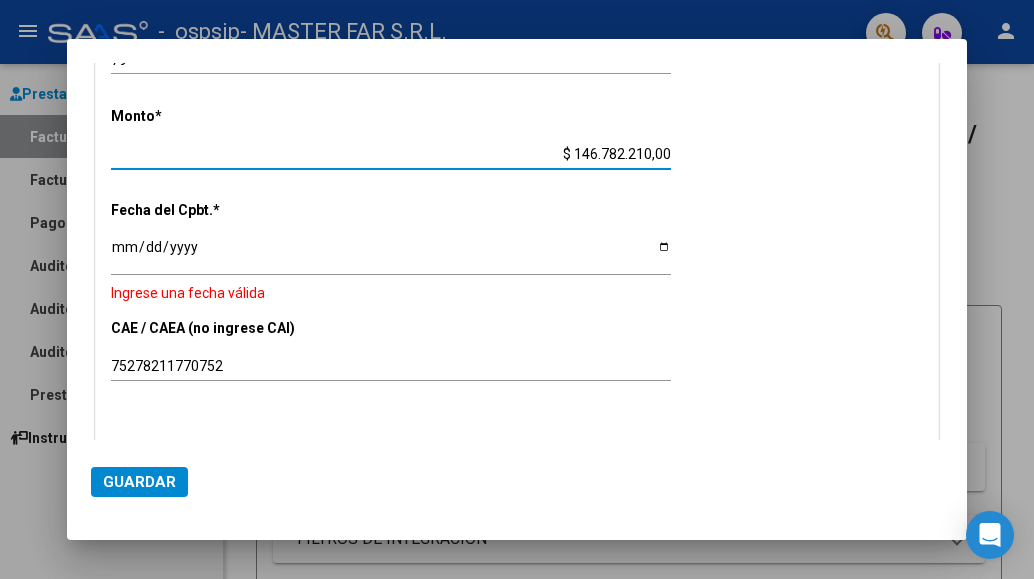click on "Monto  *   $ 146.782.210,00 [GEOGRAPHIC_DATA]" 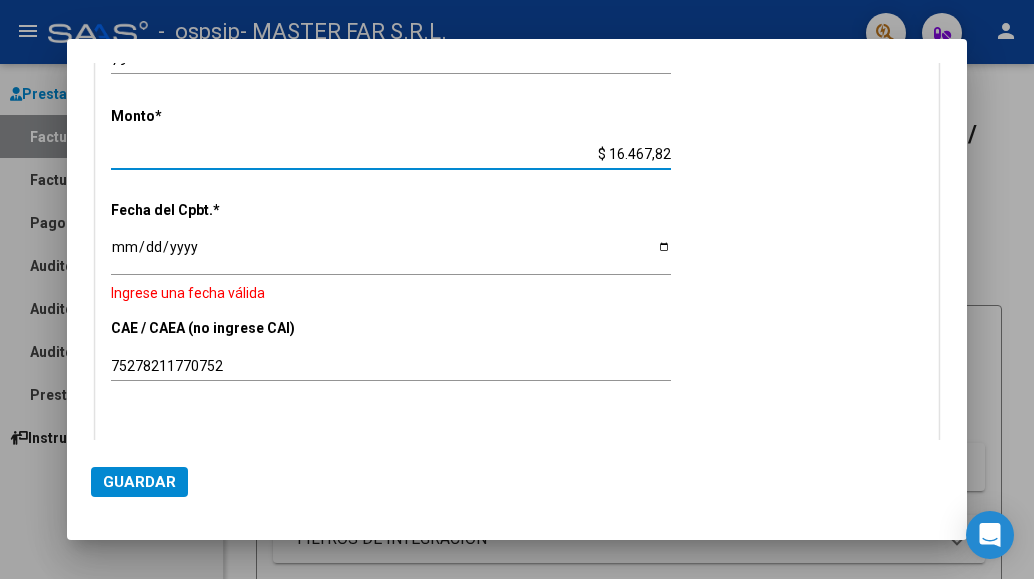 type on "$ 164.678,22" 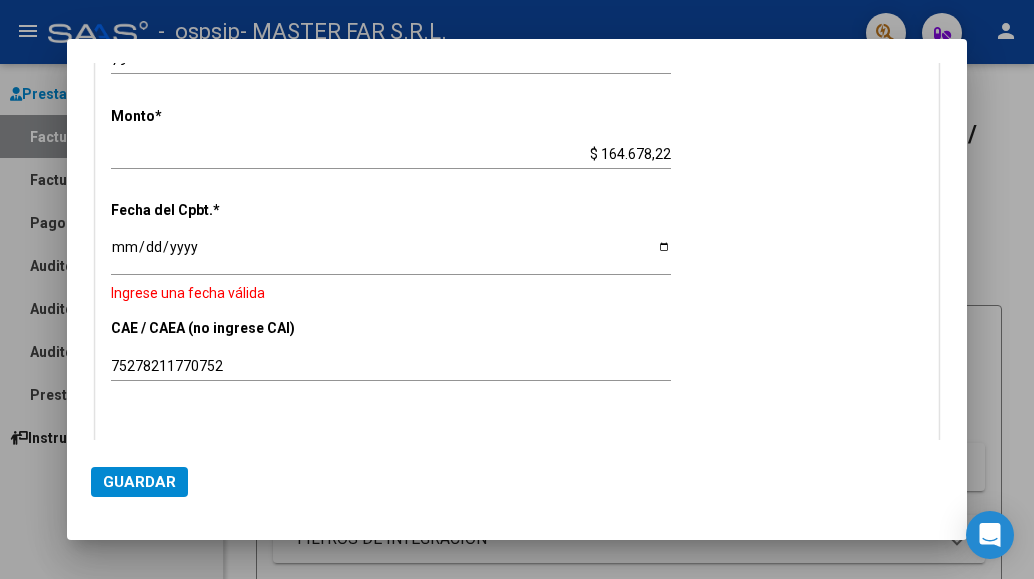 click on "CUIT  *   30-71616374-8 Ingresar CUIT  ANALISIS PRESTADOR  Area destinado * SUR Seleccionar Area  Comprobante Tipo * Factura B Seleccionar Tipo Punto de Venta  *   4 Ingresar el Nro.  Número  *   79 Ingresar el Nro.  Monto  *   $ 164.678,22 Ingresar el [GEOGRAPHIC_DATA].  *   Ingresar la fecha   Ingrese una fecha válida CAE / CAEA (no ingrese CAI)    75278211770752 Ingresar el CAE o CAEA (no ingrese CAI)  Fecha de Vencimiento    [DATE] Ingresar la fecha  Ref. Externa    Ingresar la ref.  N° Liquidación    Ingresar el N° Liquidación" at bounding box center [517, 152] 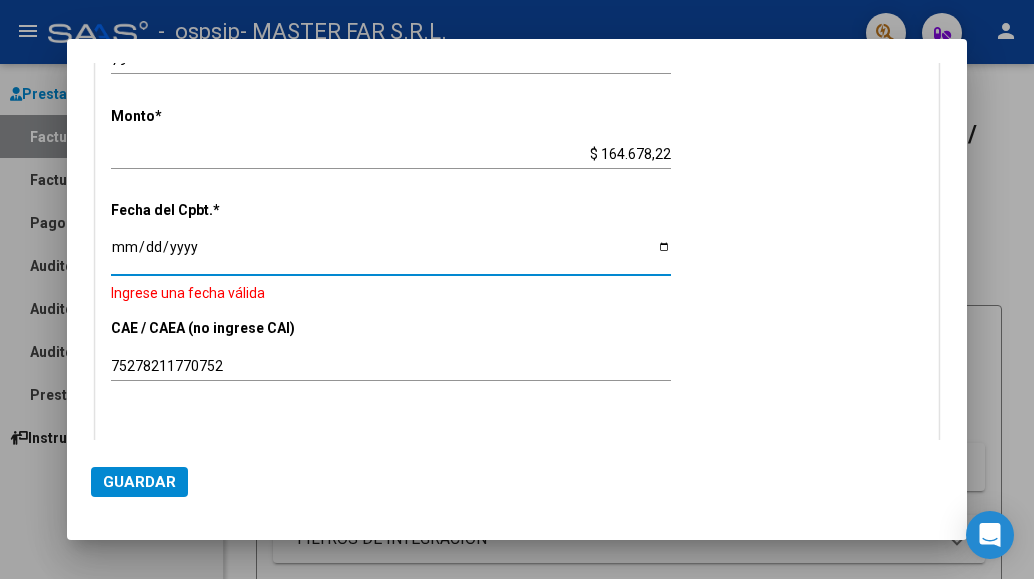 click on "Ingresar la fecha" at bounding box center [391, 254] 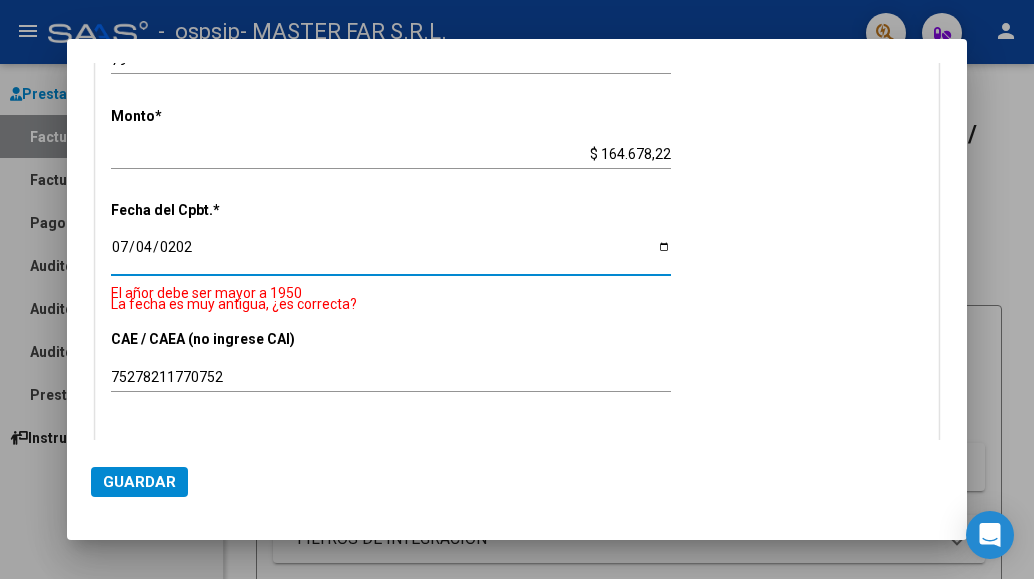 type on "[DATE]" 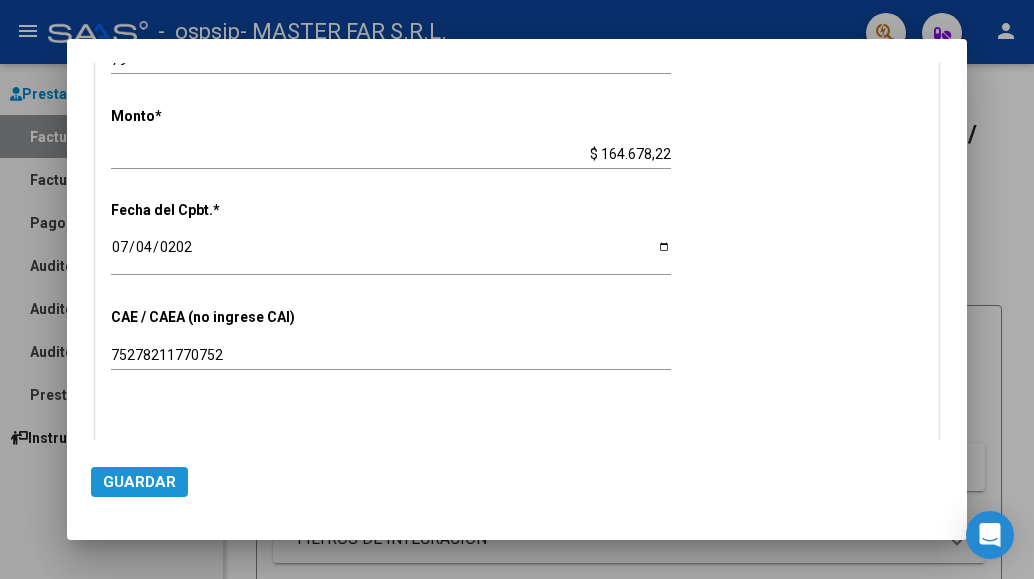 click on "Guardar" 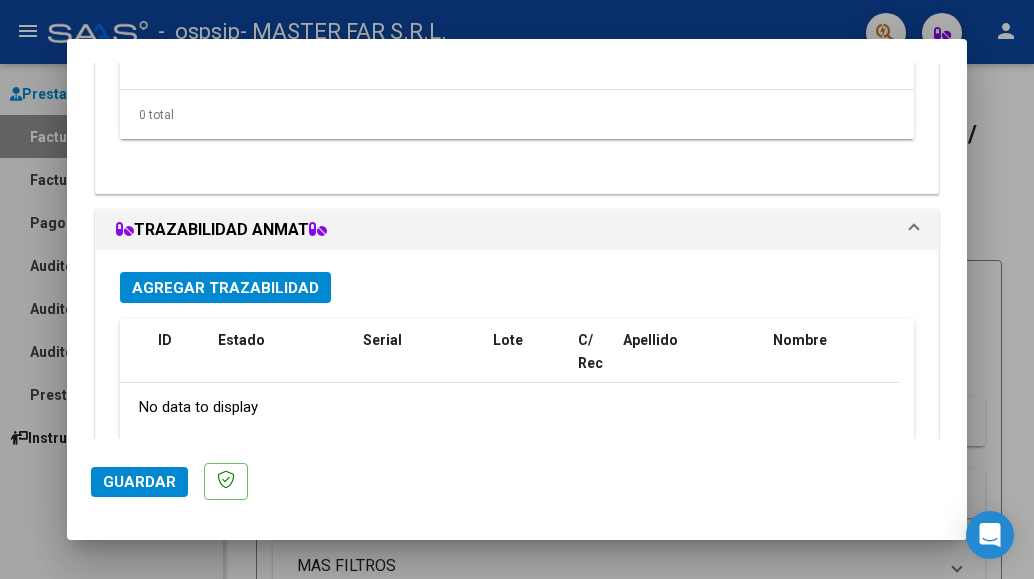 scroll, scrollTop: 1780, scrollLeft: 0, axis: vertical 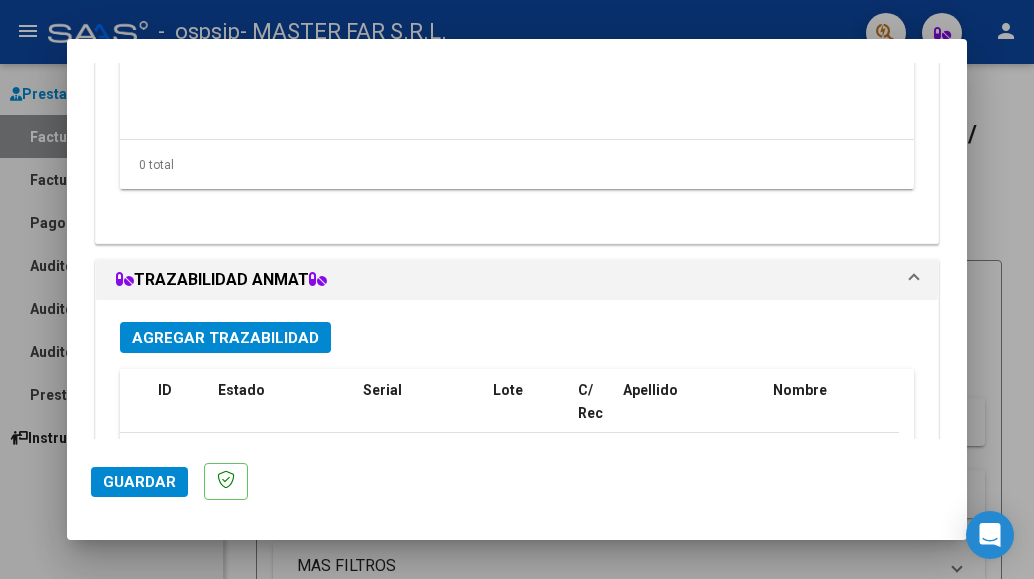 click on "Agregar Trazabilidad" at bounding box center [225, 338] 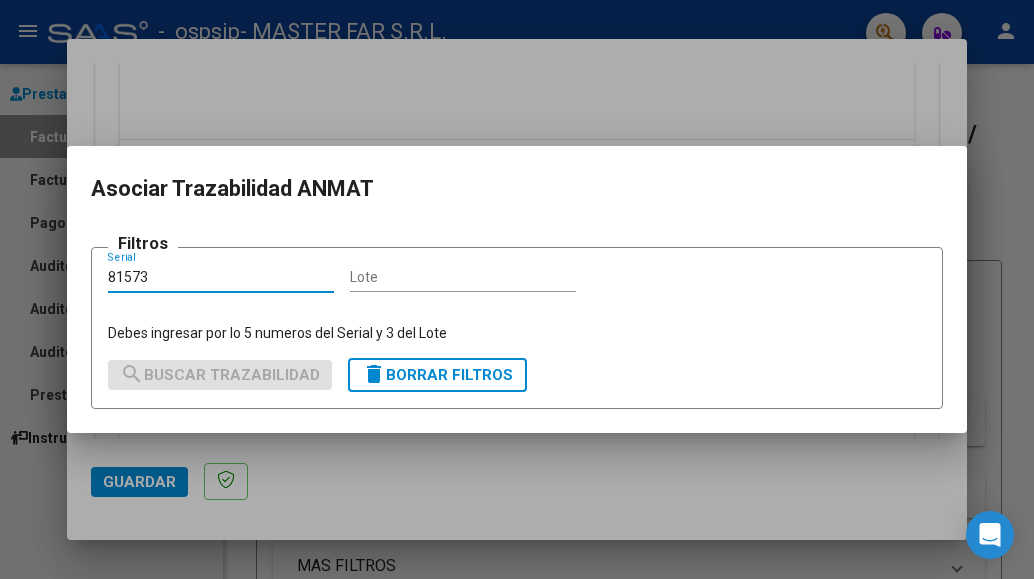 type on "81573" 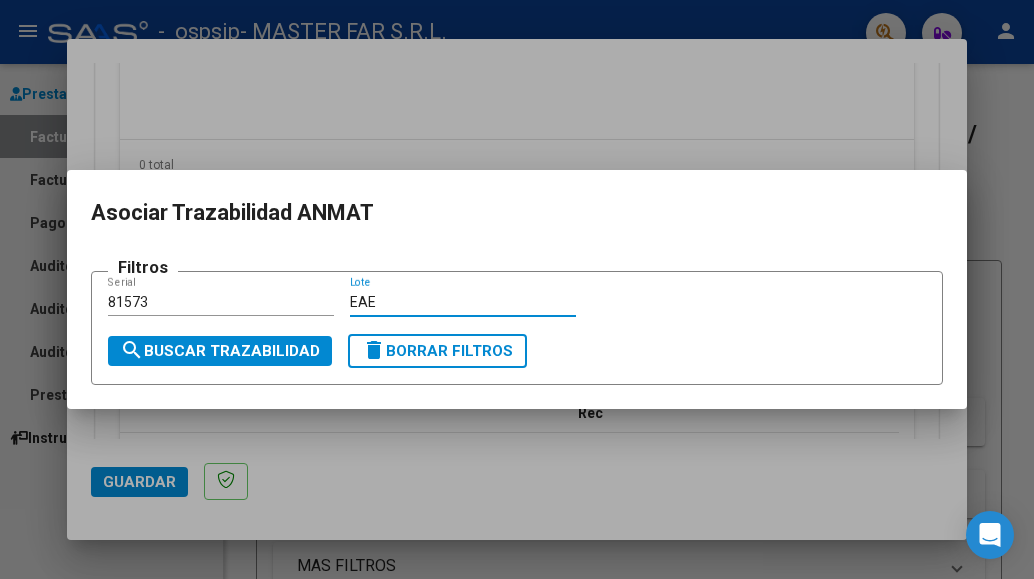 type on "EAE" 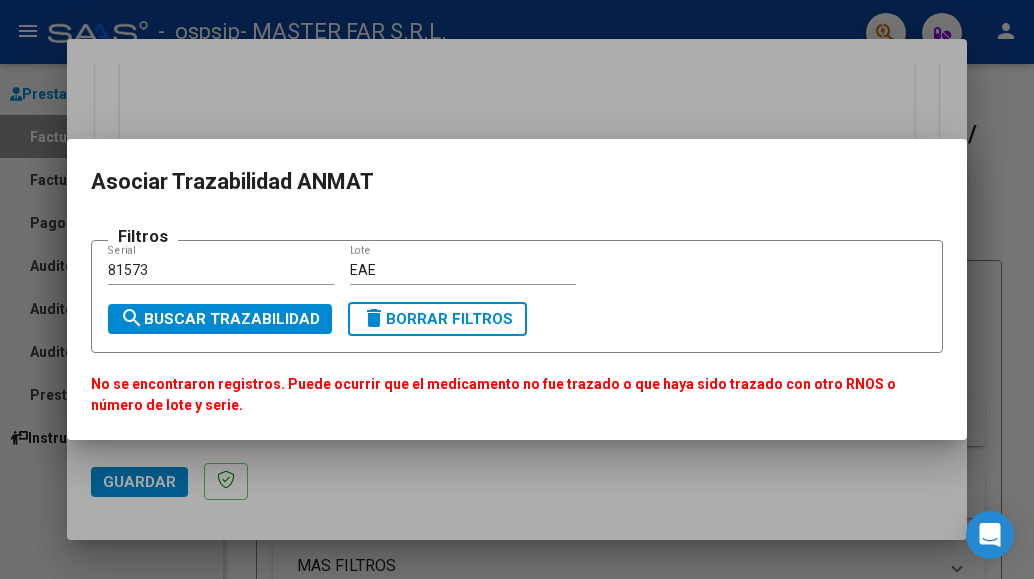 click at bounding box center (517, 289) 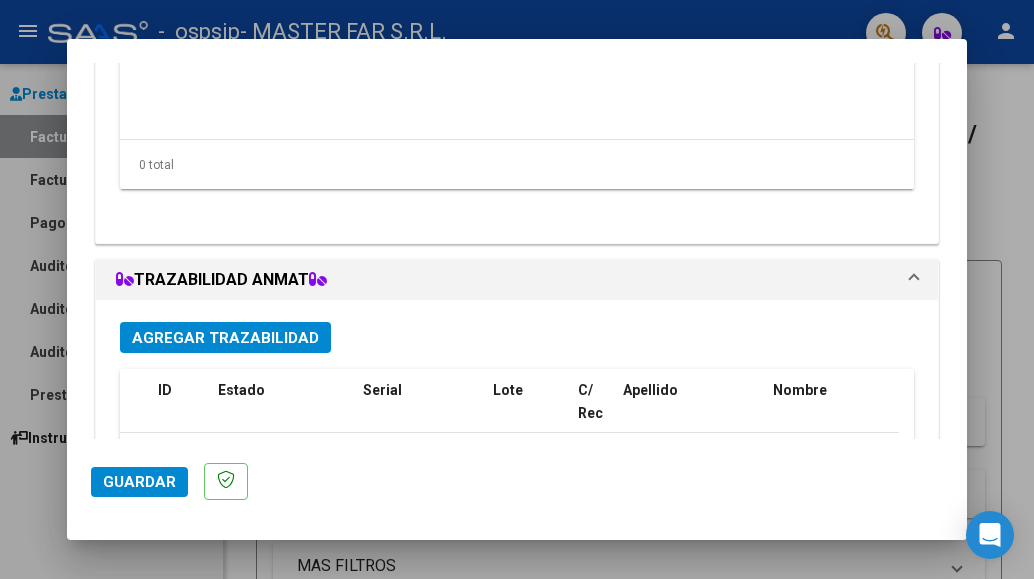 click at bounding box center [517, 289] 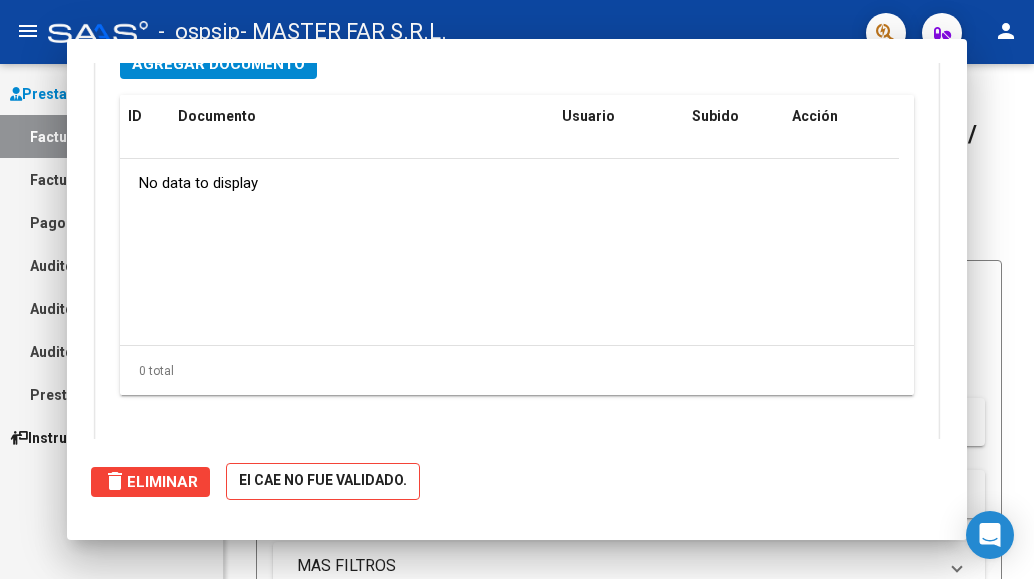 scroll, scrollTop: 0, scrollLeft: 0, axis: both 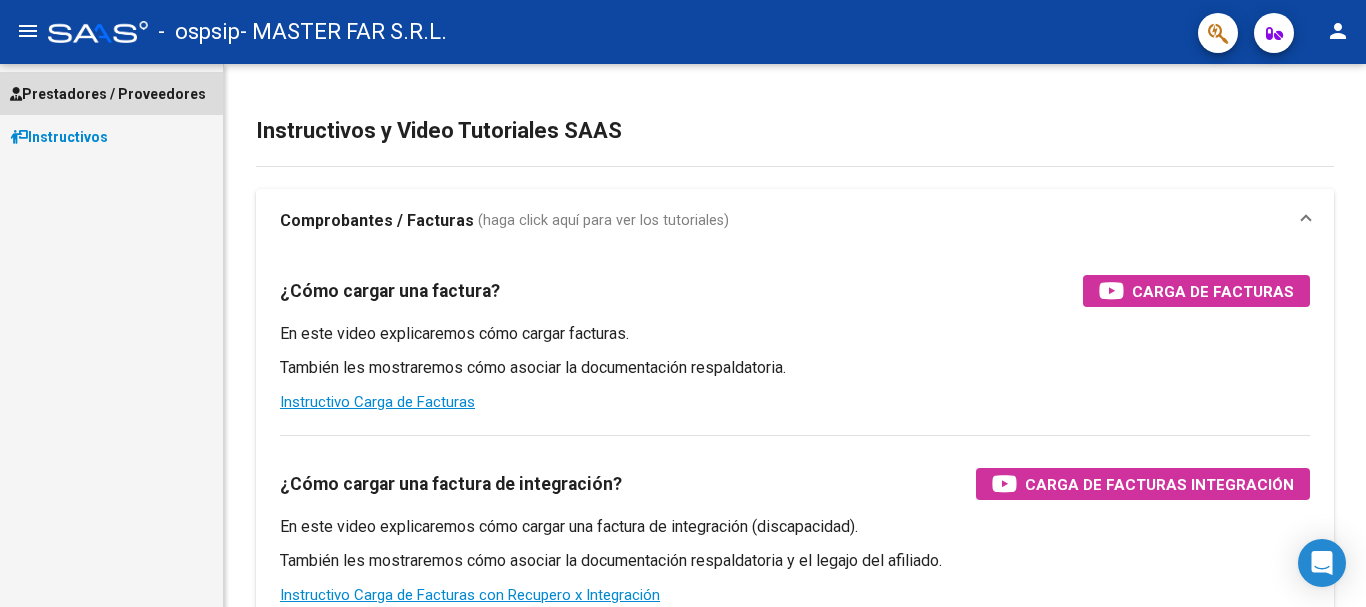 click on "Prestadores / Proveedores" at bounding box center (108, 94) 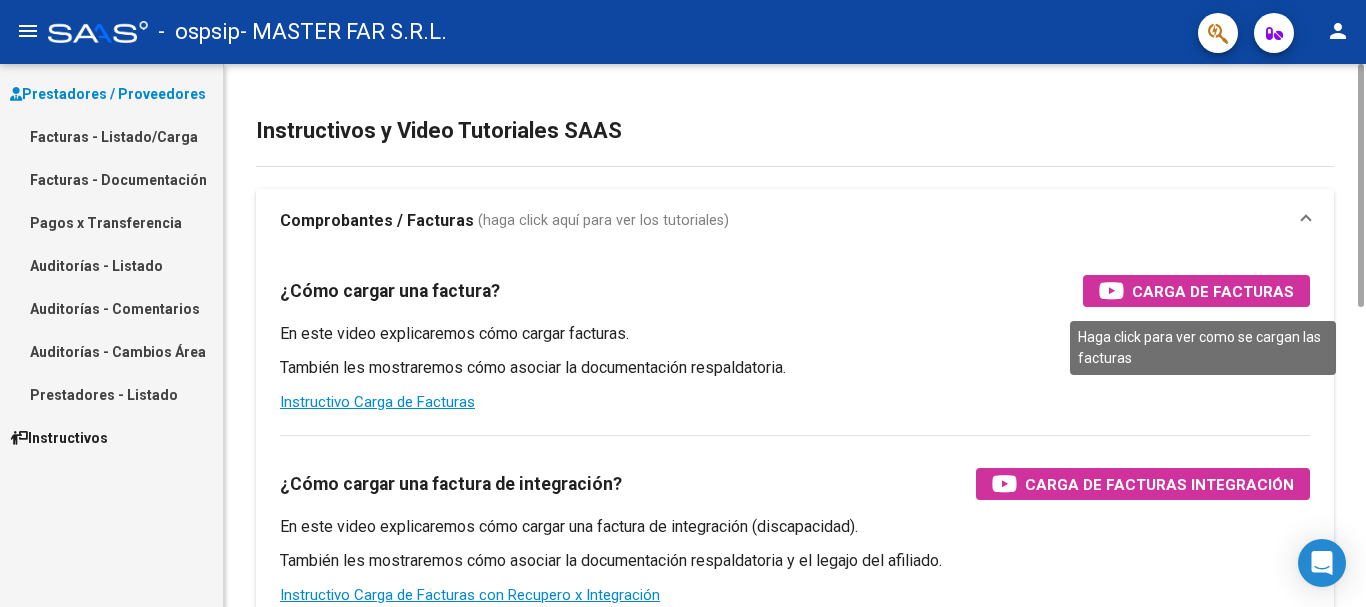 click on "Carga de Facturas" at bounding box center [1213, 291] 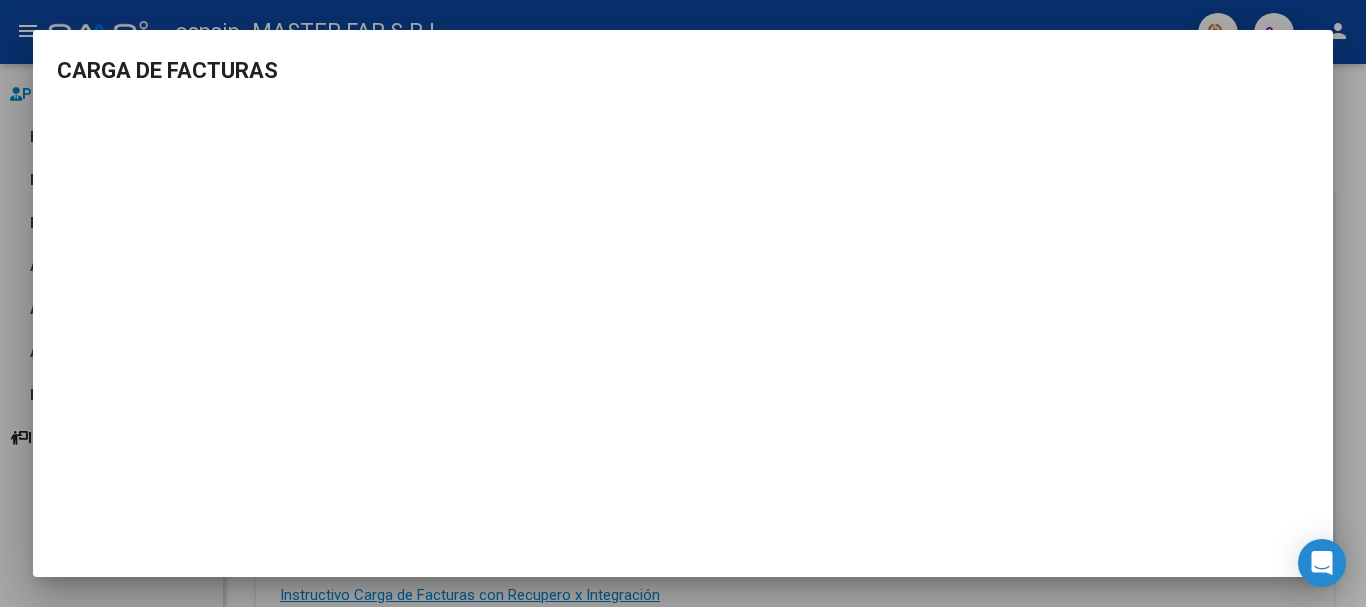 scroll, scrollTop: 2, scrollLeft: 0, axis: vertical 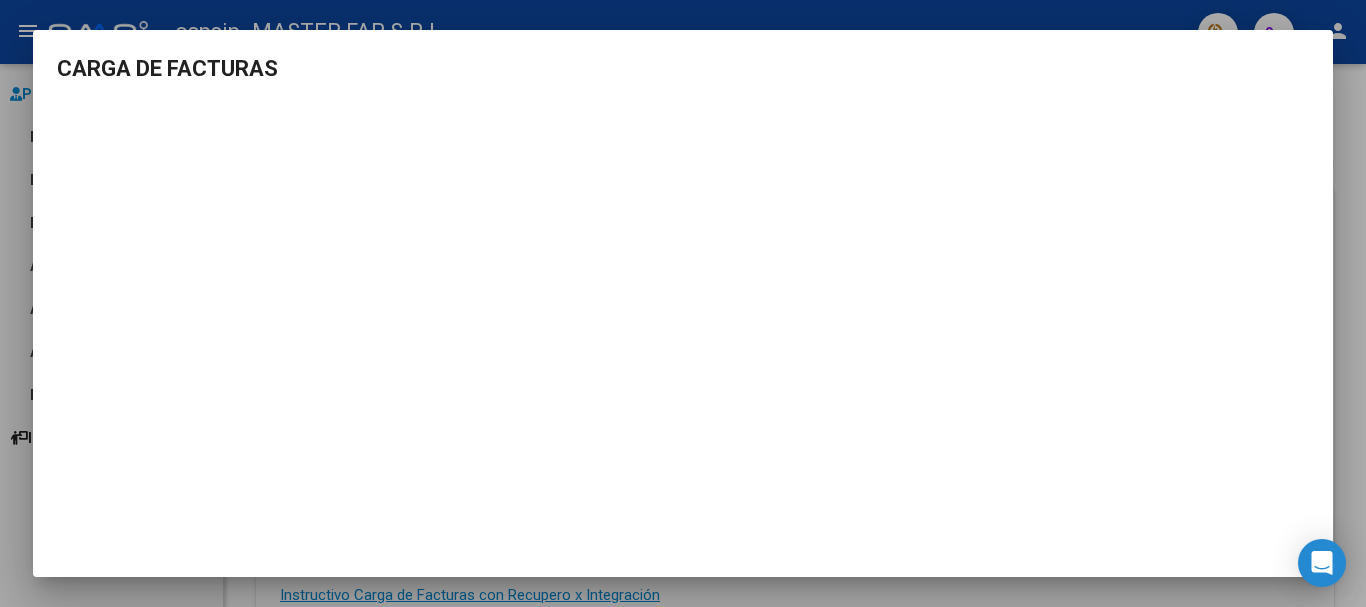 click on "CARGA DE FACTURAS" at bounding box center [683, 305] 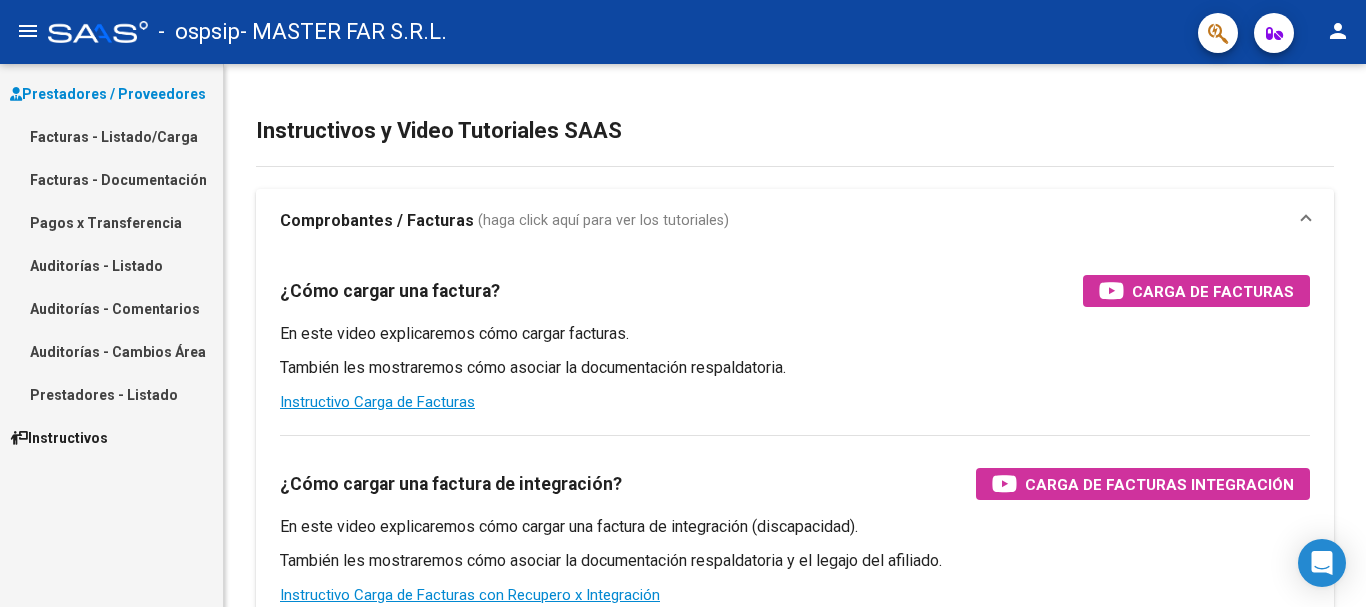 click on "Facturas - Listado/Carga" at bounding box center (111, 136) 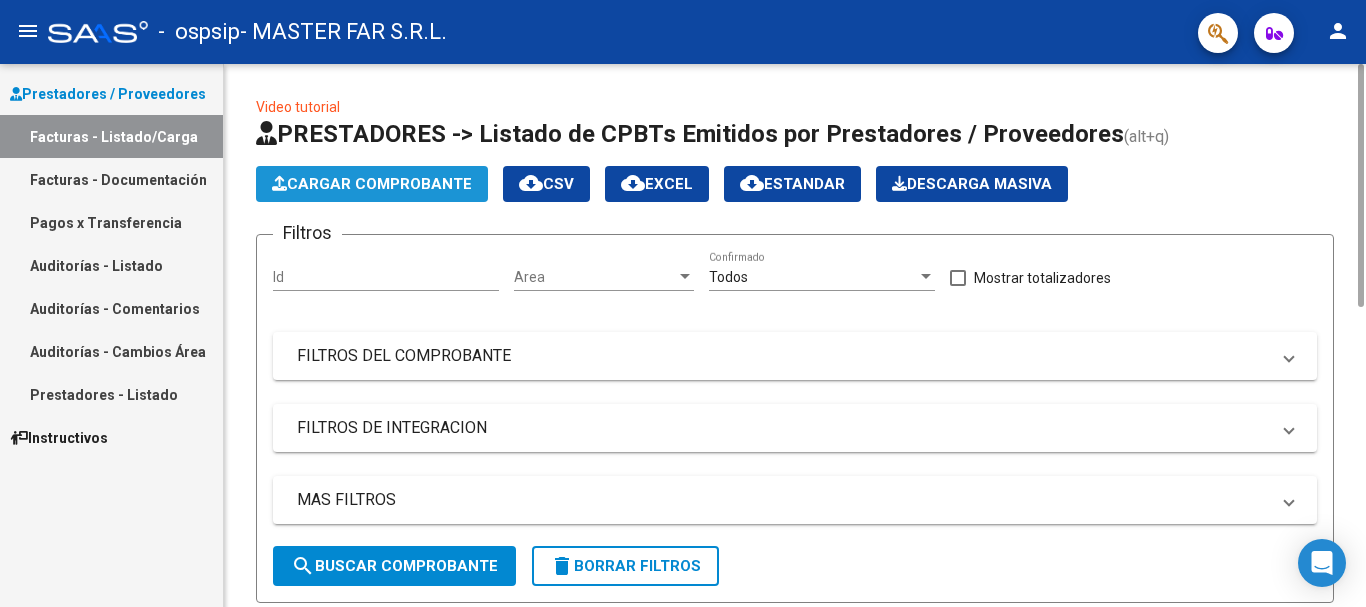 click on "Cargar Comprobante" 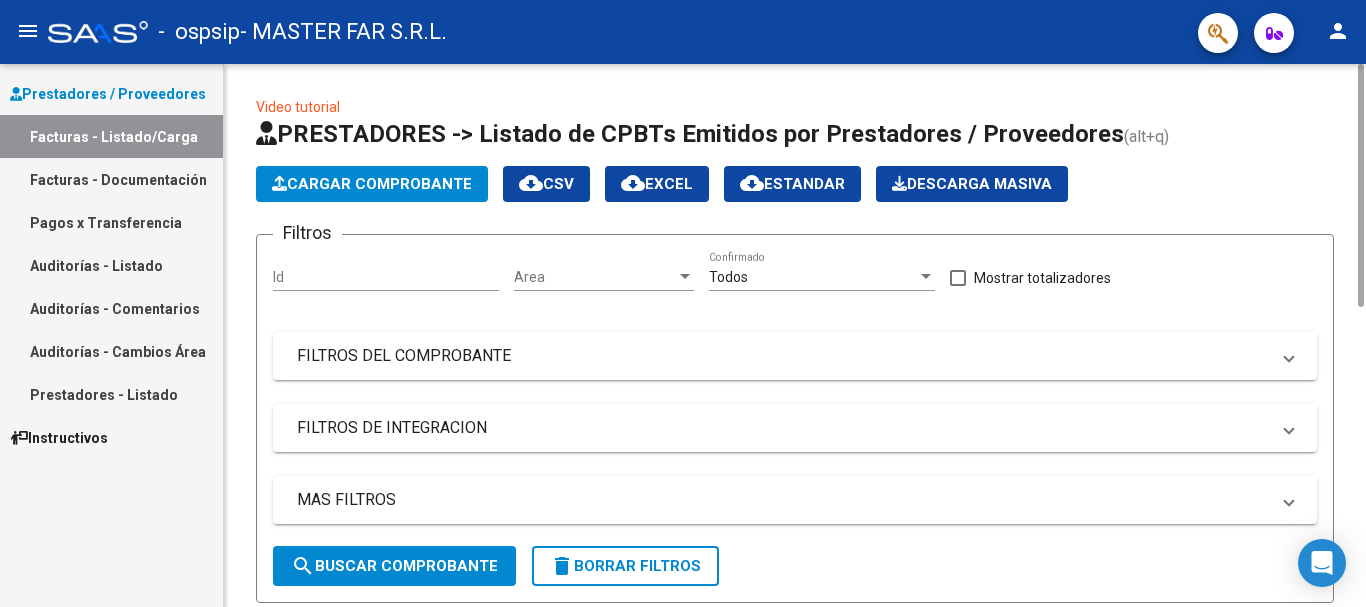 click on "Cargar Comprobante" 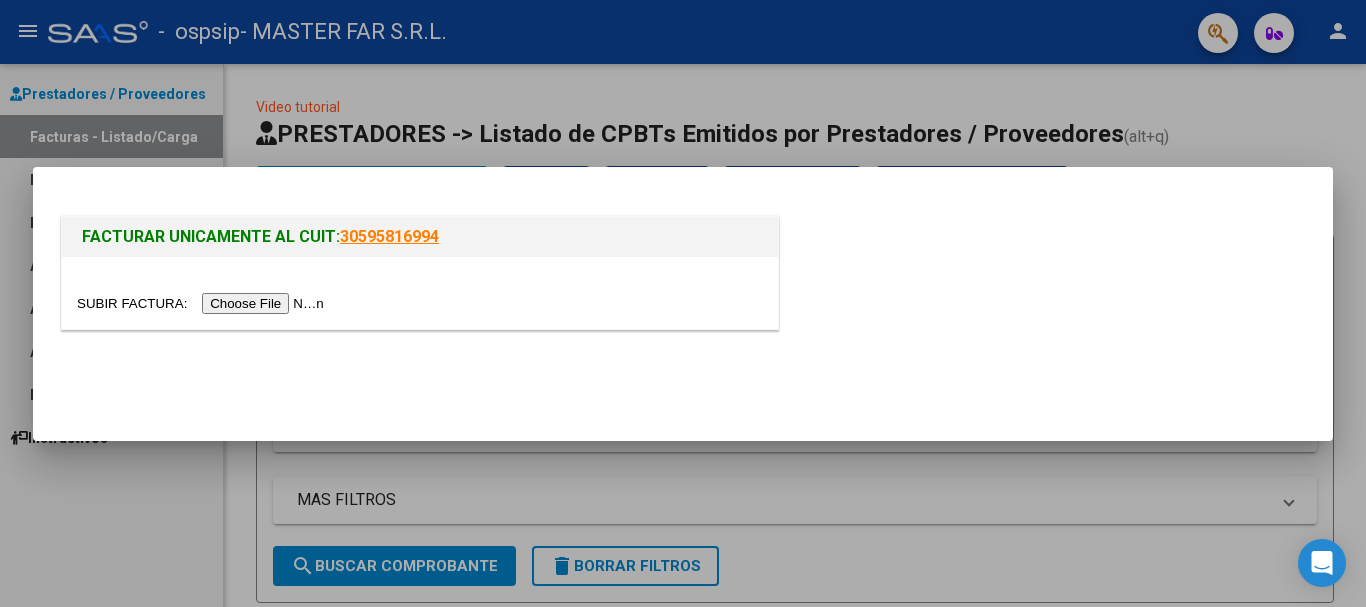 click at bounding box center [203, 303] 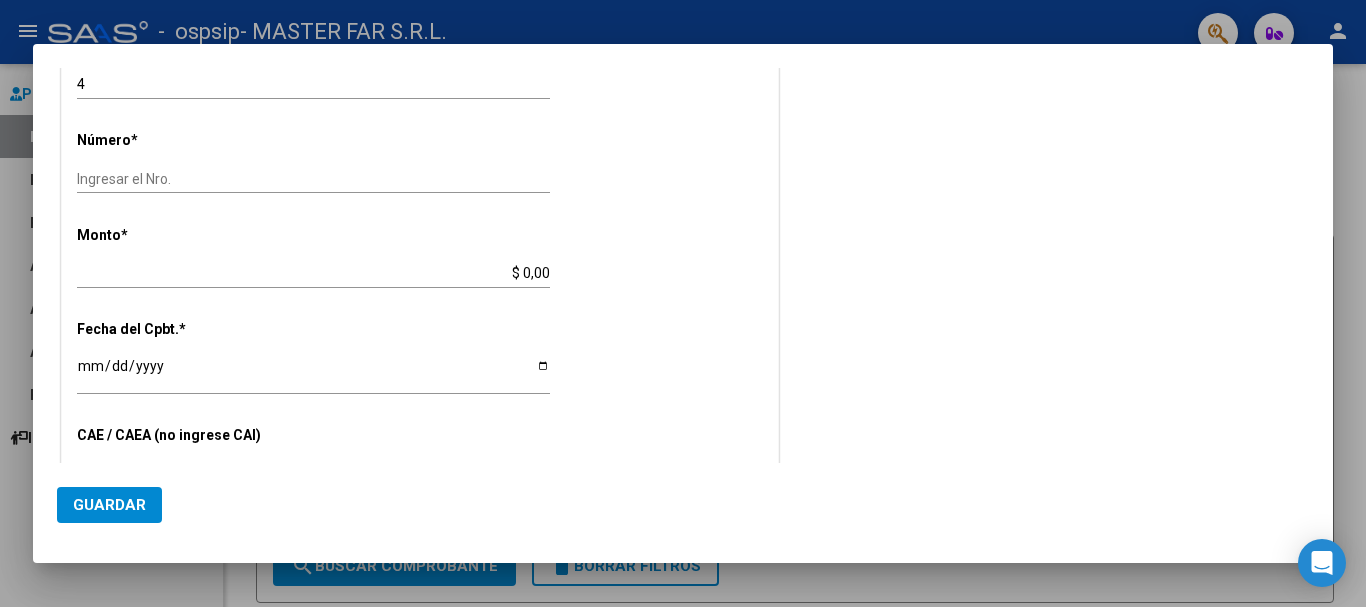 scroll, scrollTop: 0, scrollLeft: 0, axis: both 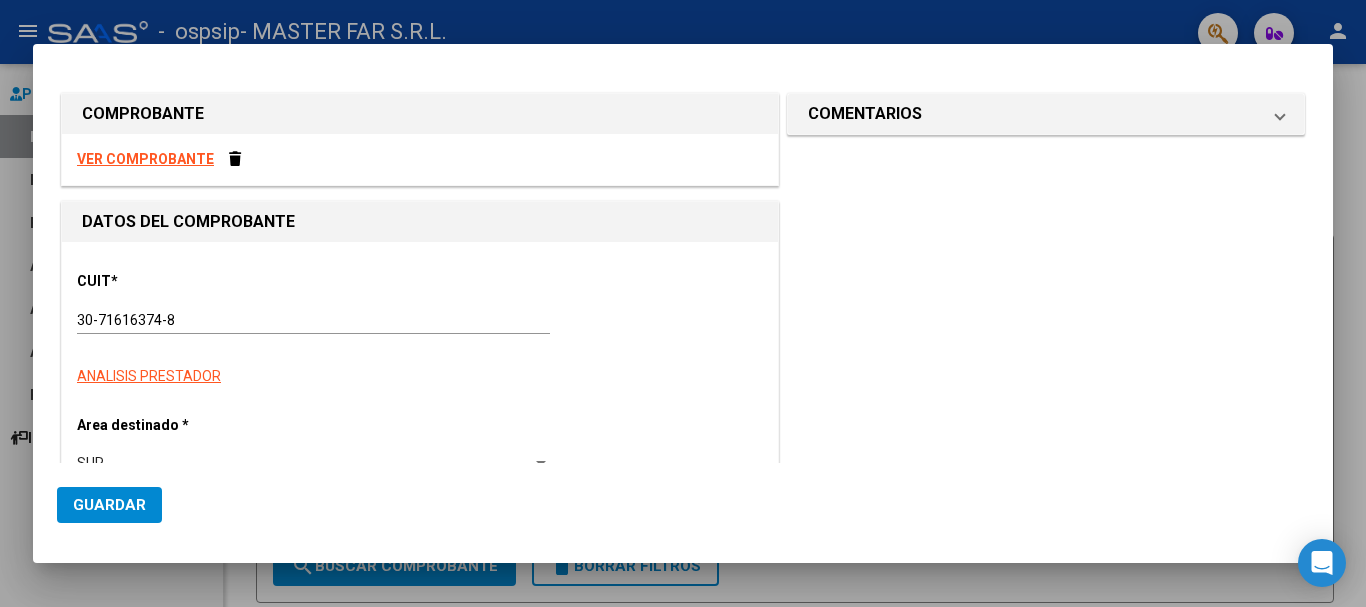 click at bounding box center (683, 303) 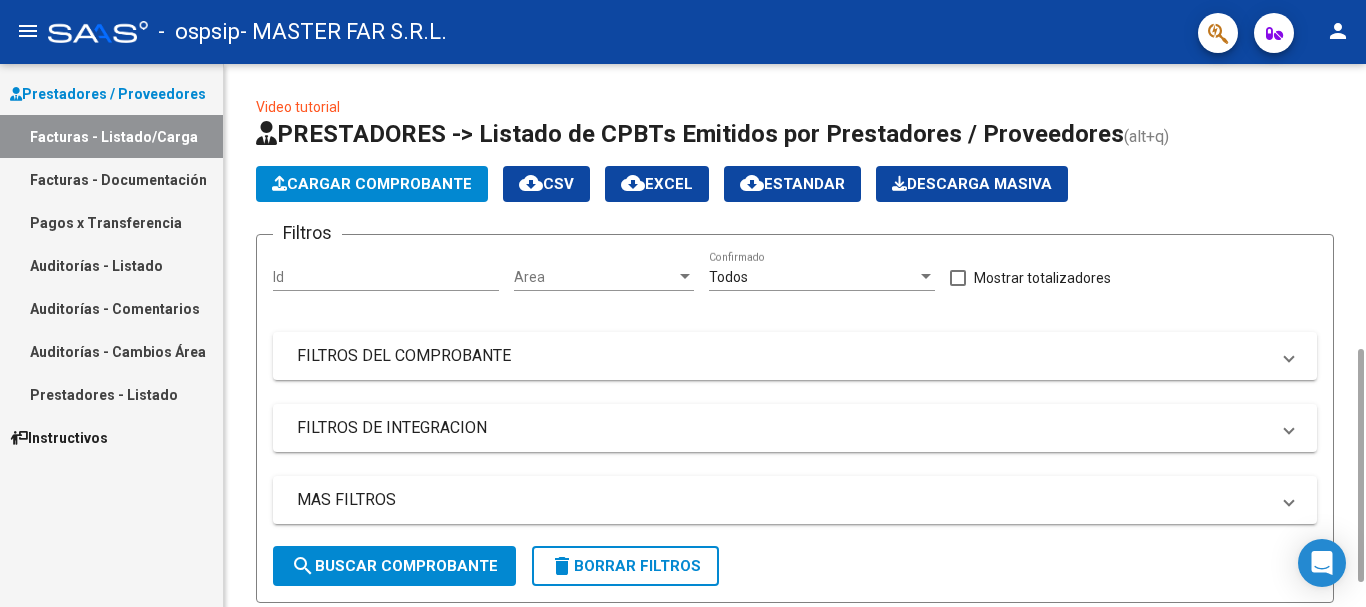scroll, scrollTop: 400, scrollLeft: 0, axis: vertical 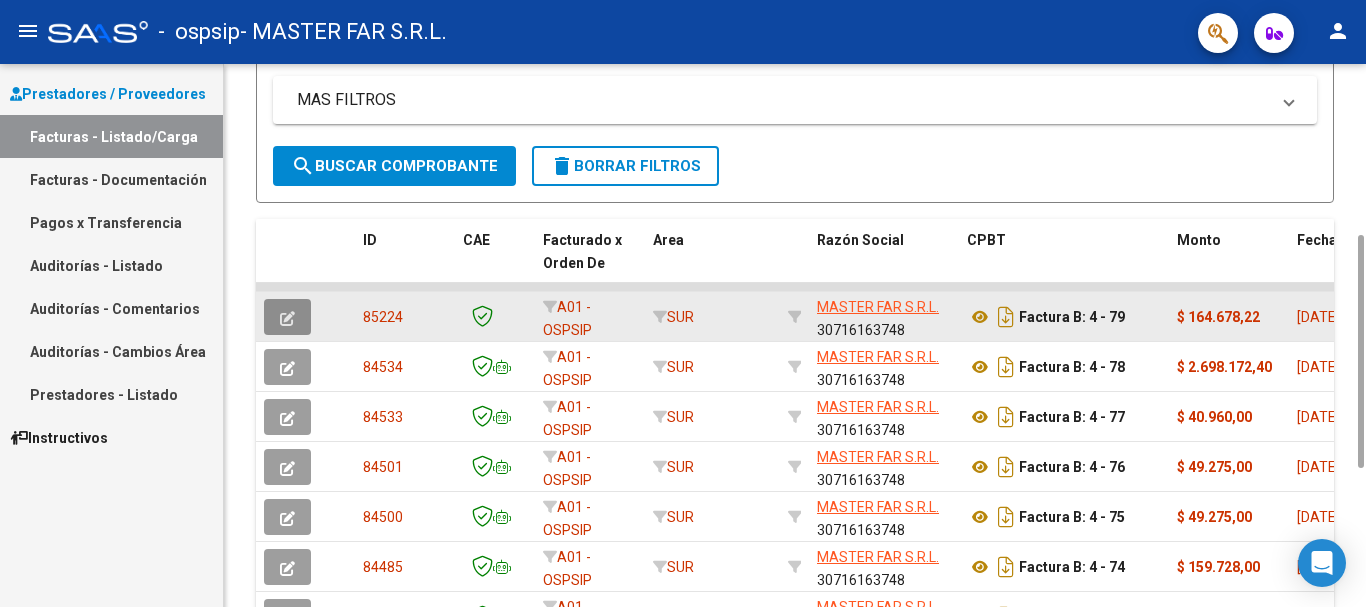 click 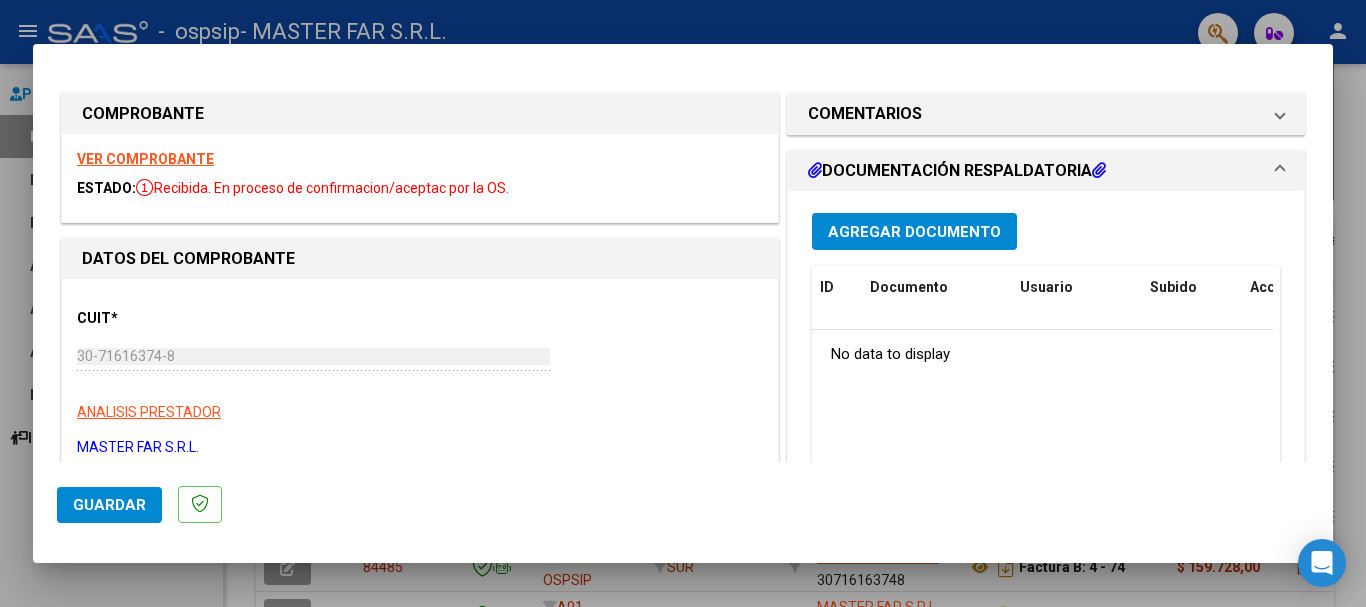 click on "Agregar Documento" at bounding box center (914, 232) 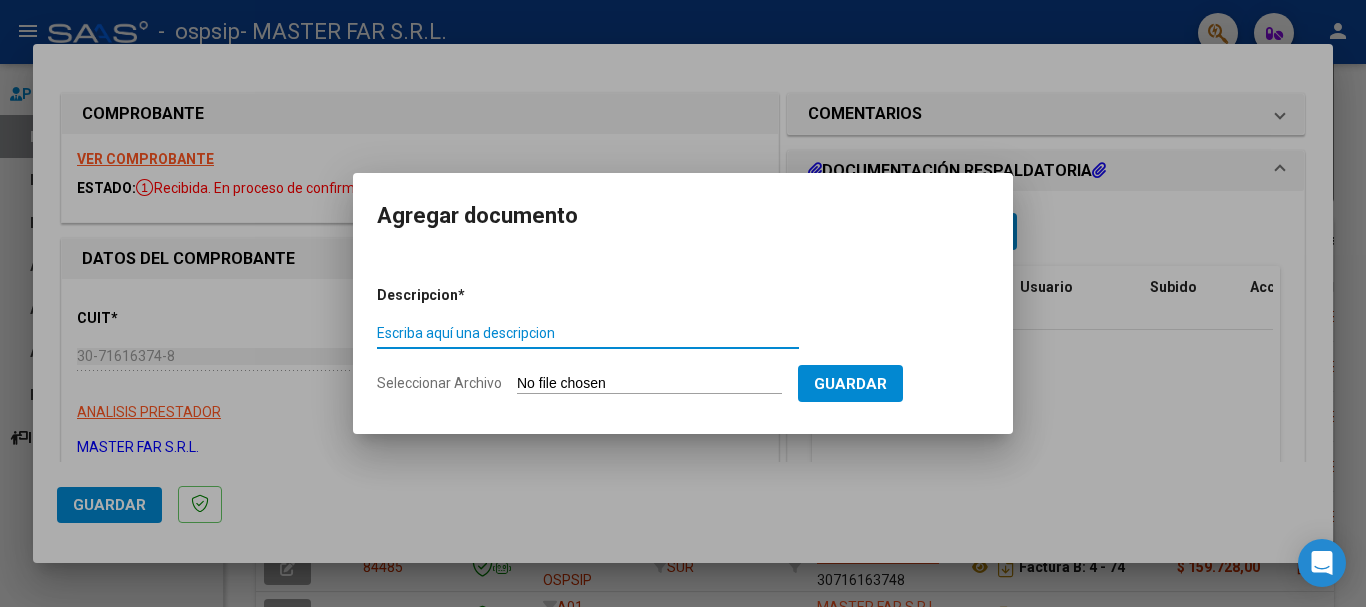 click on "Escriba aquí una descripcion" at bounding box center (588, 333) 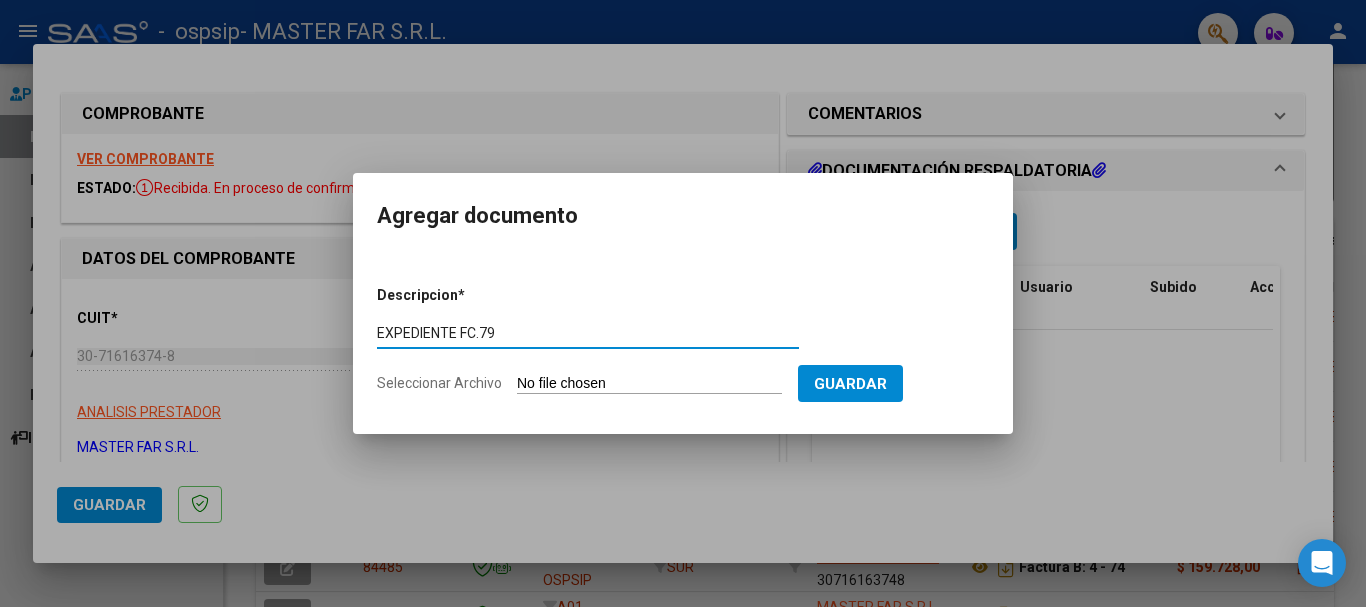 type on "EXPEDIENTE FC.79" 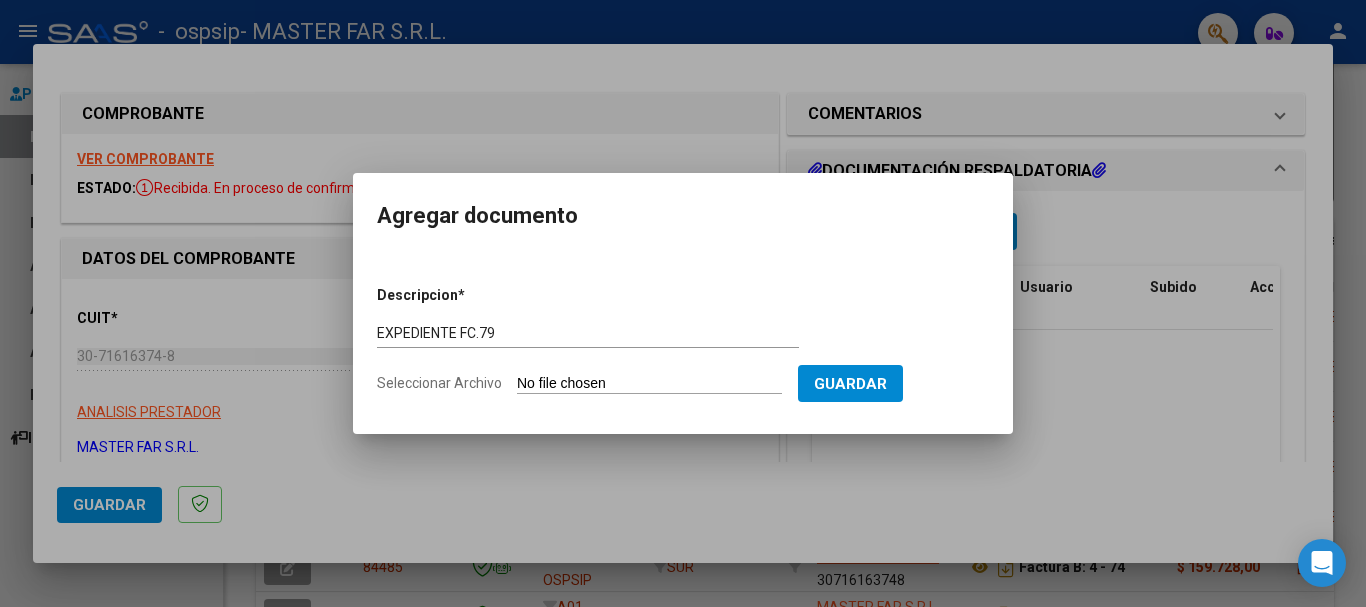 click on "Seleccionar Archivo" 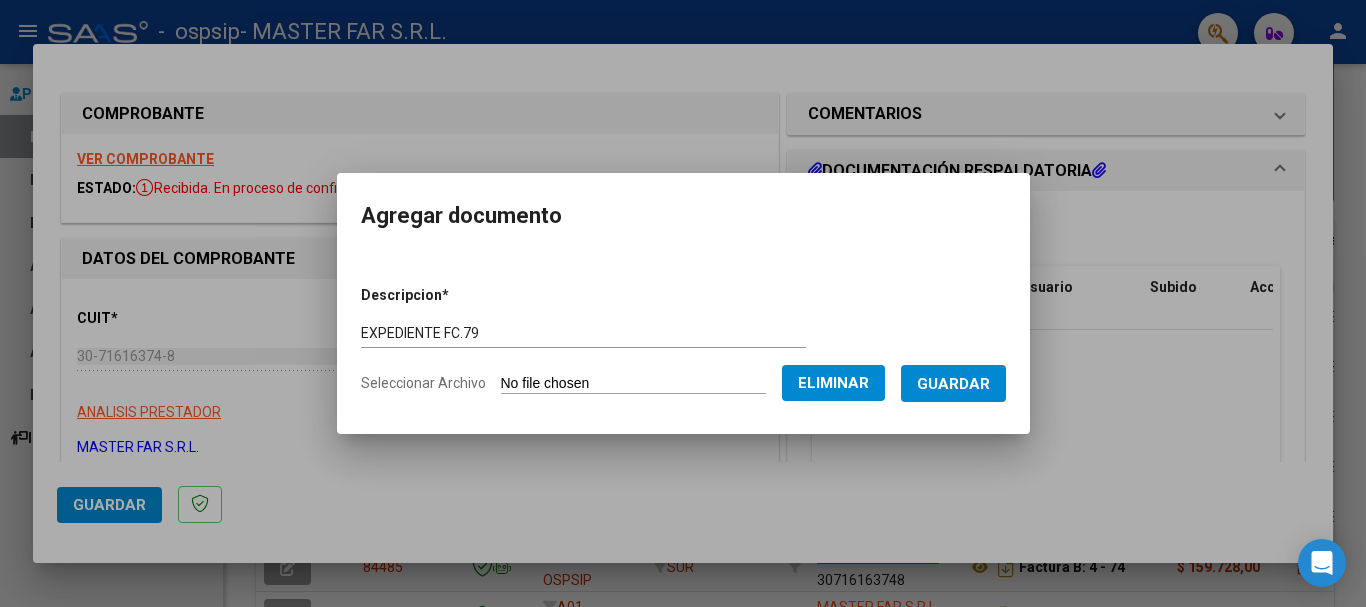 click on "Guardar" at bounding box center (953, 384) 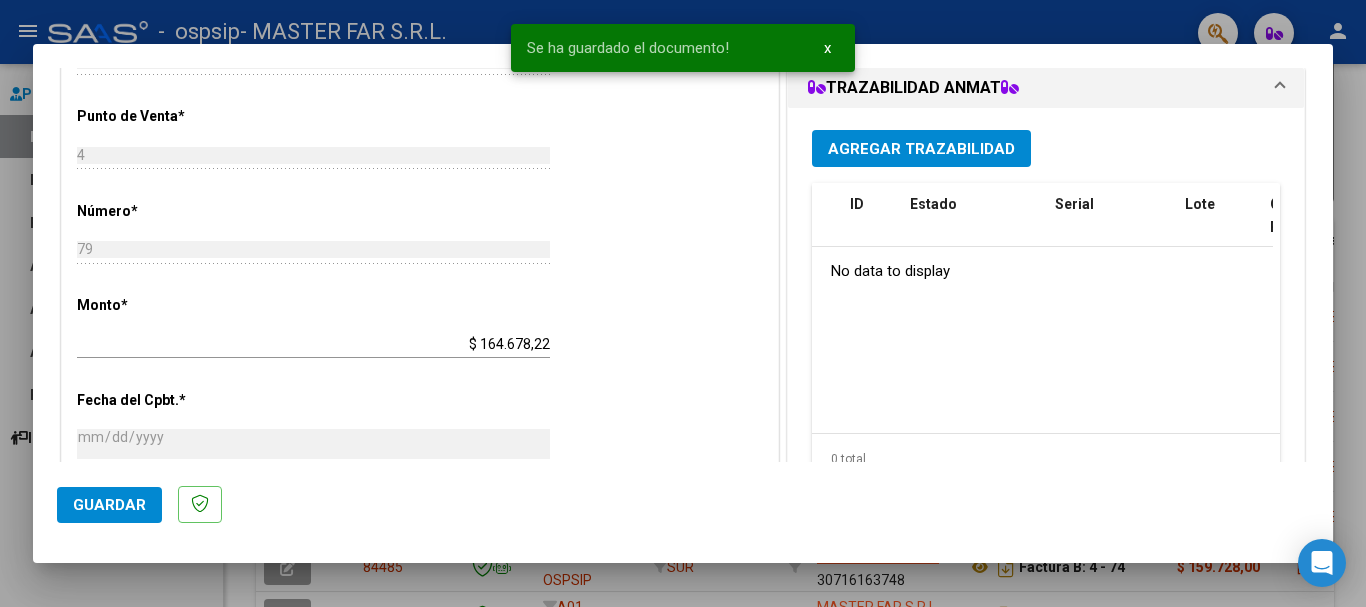 scroll, scrollTop: 600, scrollLeft: 0, axis: vertical 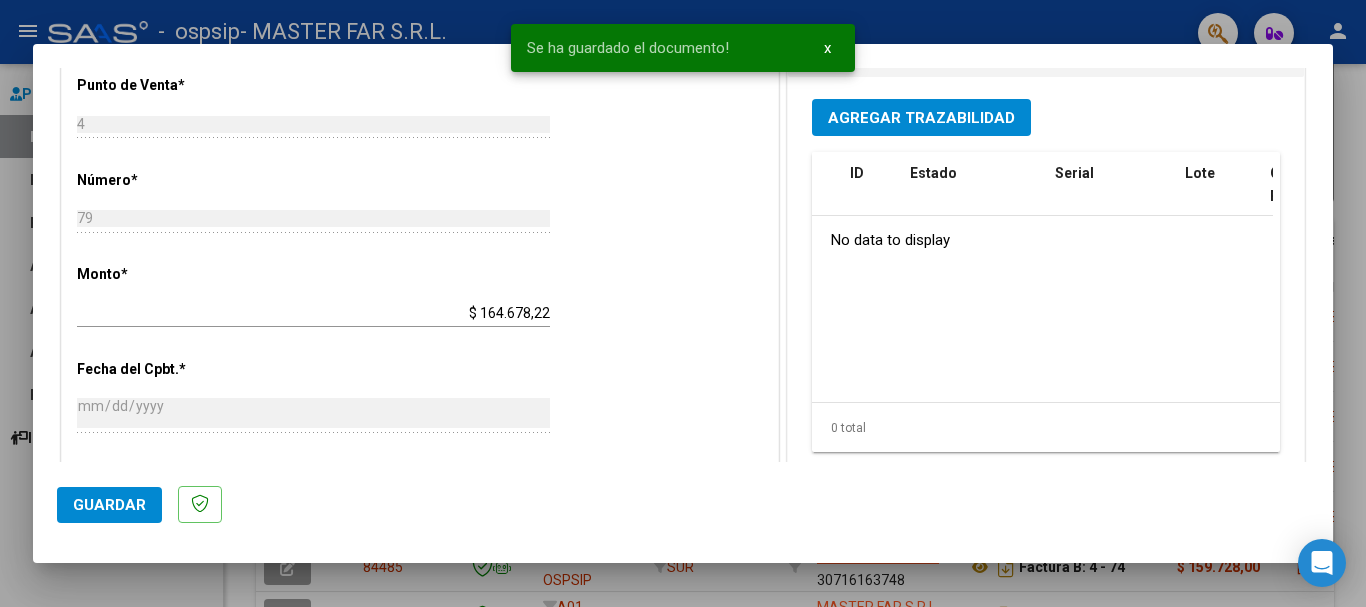 click on "Agregar Trazabilidad" at bounding box center (921, 118) 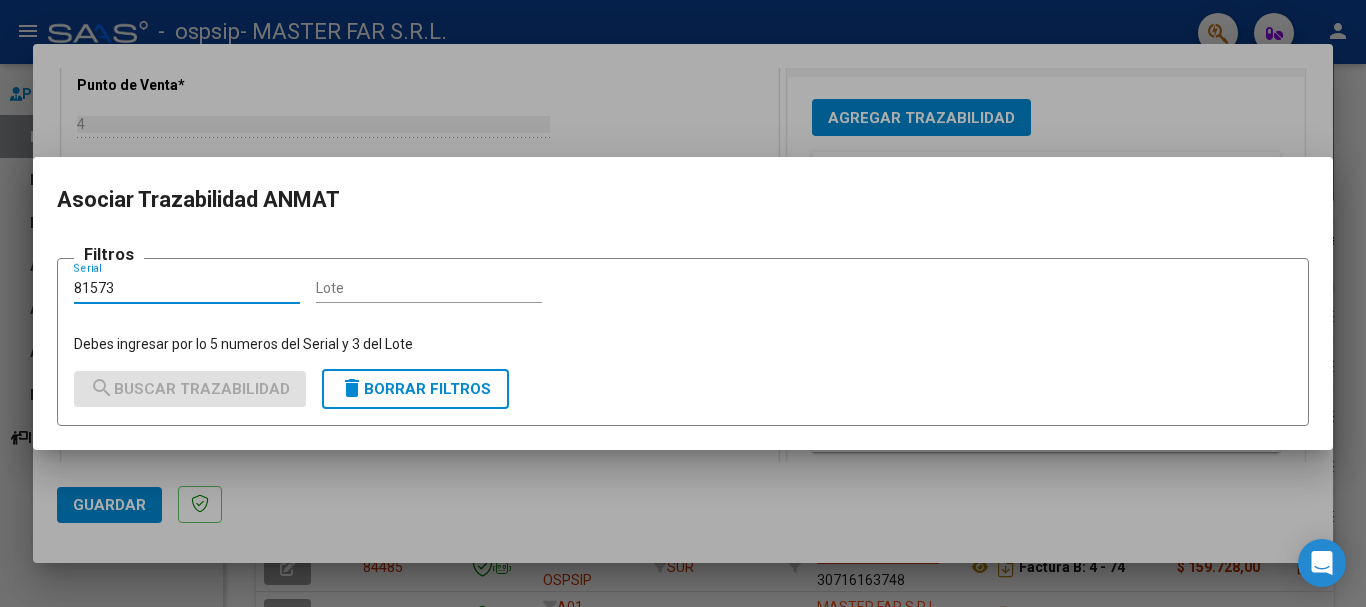 type on "81573" 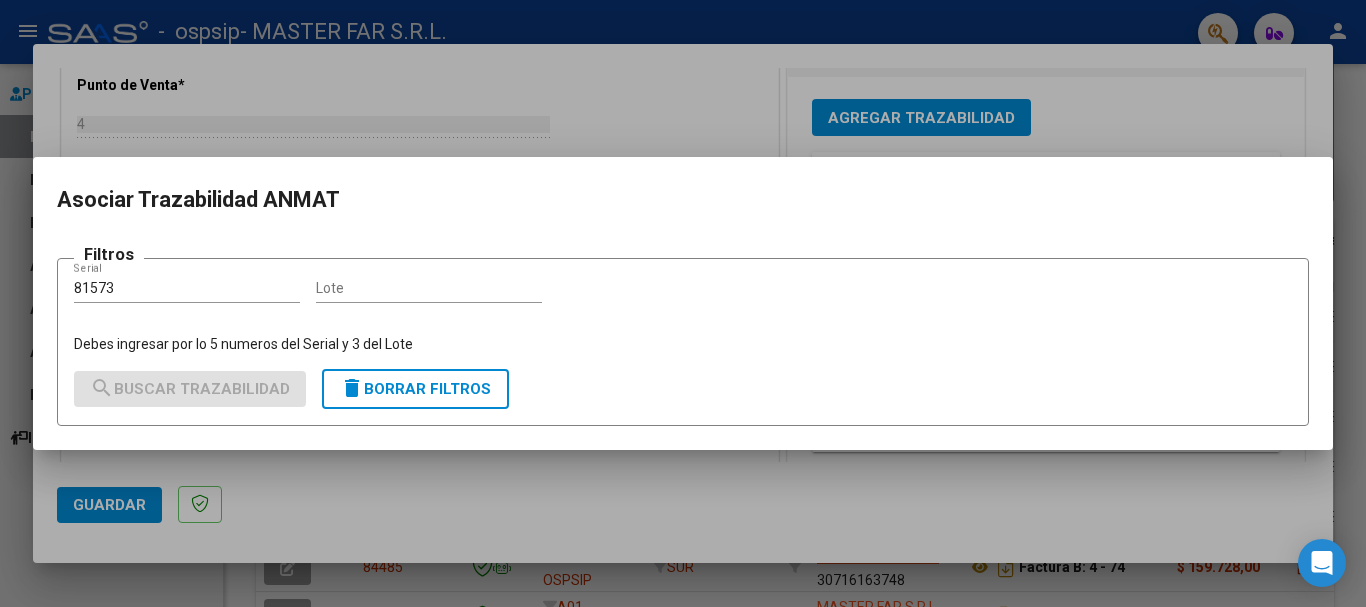 click on "Lote" at bounding box center [429, 289] 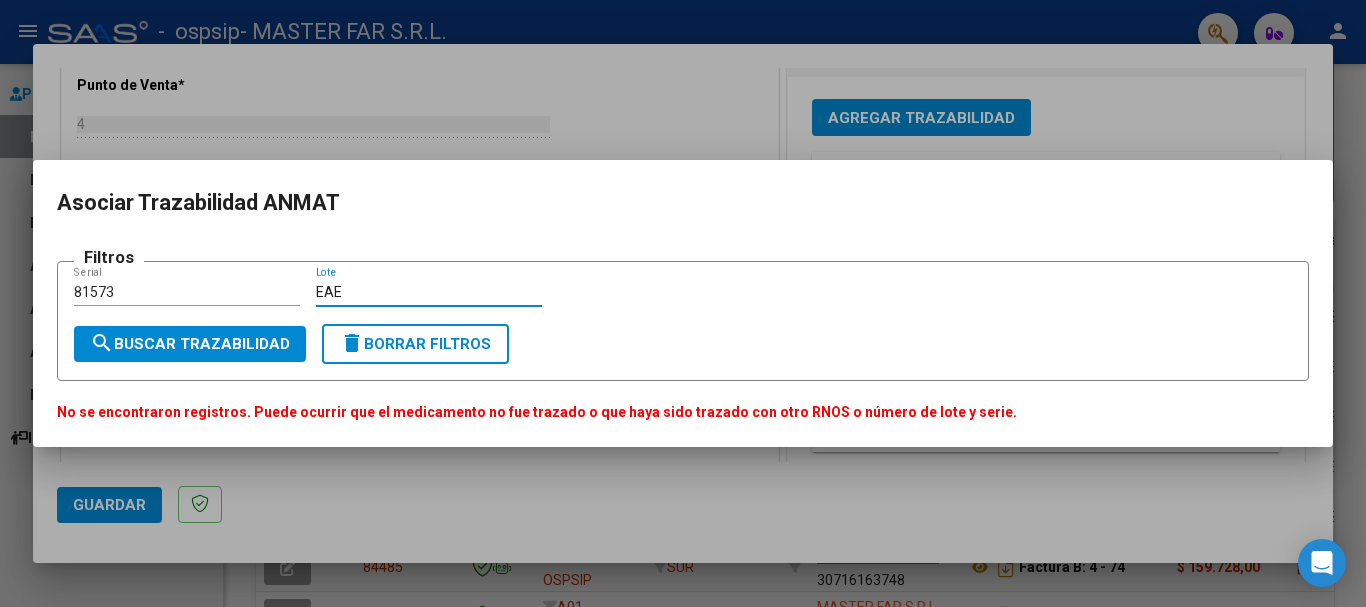 type on "EAE" 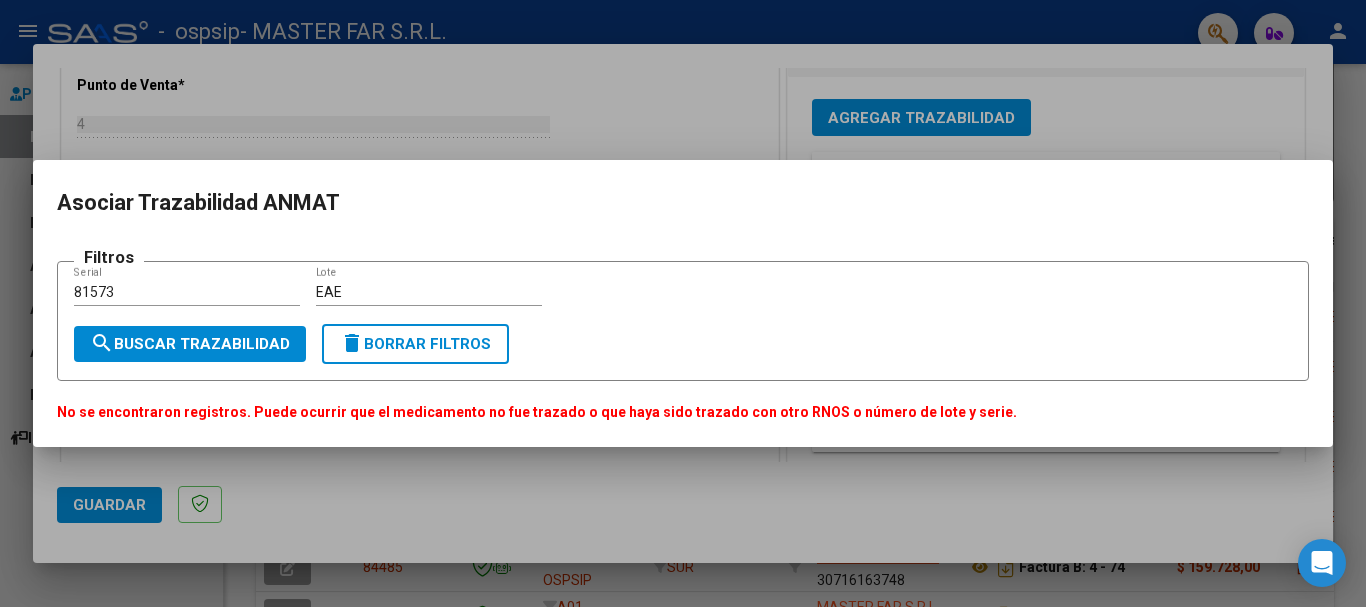 click at bounding box center [683, 303] 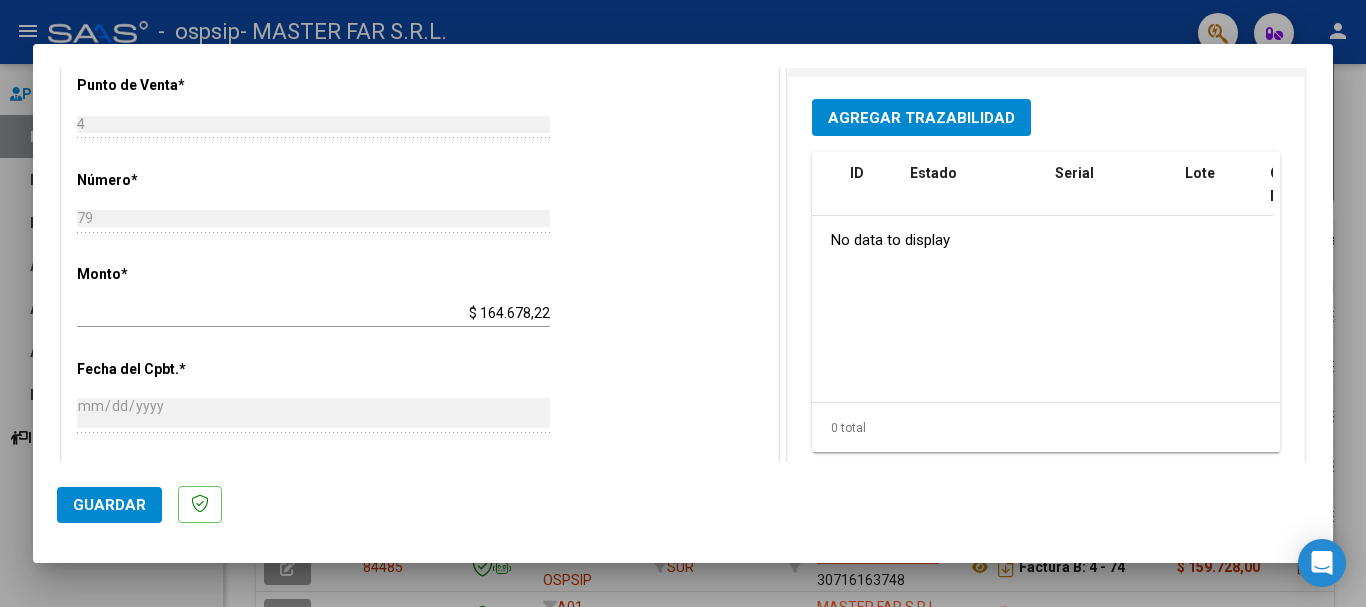 scroll, scrollTop: 0, scrollLeft: 0, axis: both 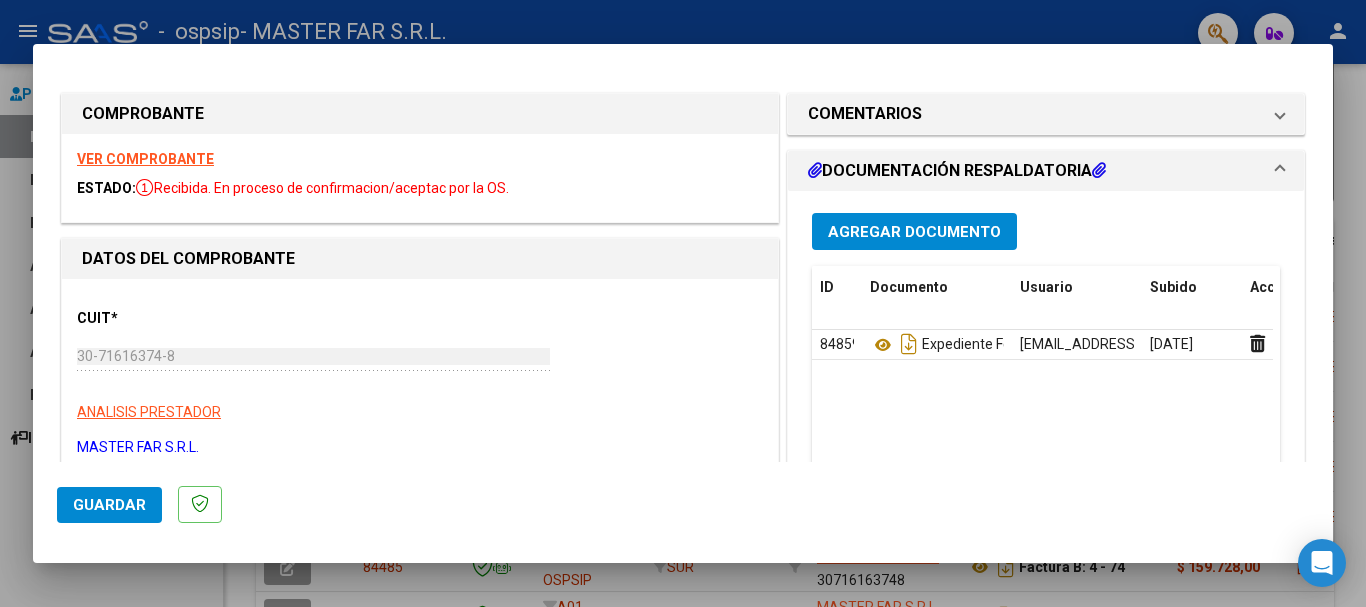 click at bounding box center [683, 303] 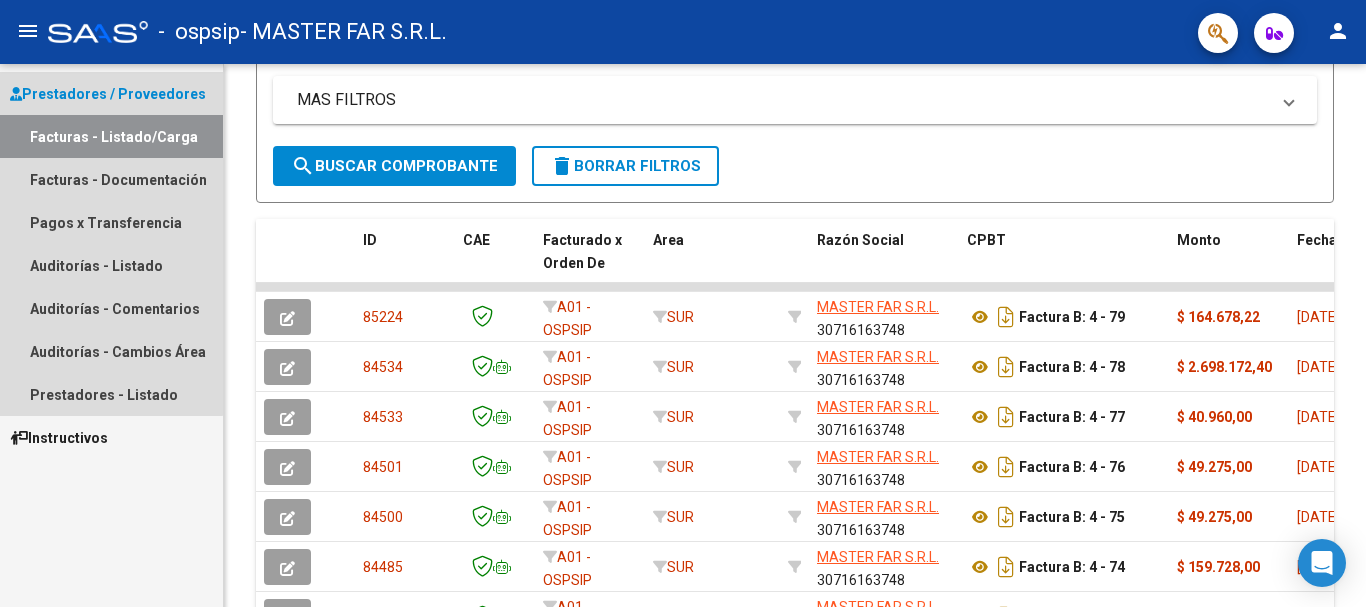 click on "Facturas - Listado/Carga" at bounding box center (111, 136) 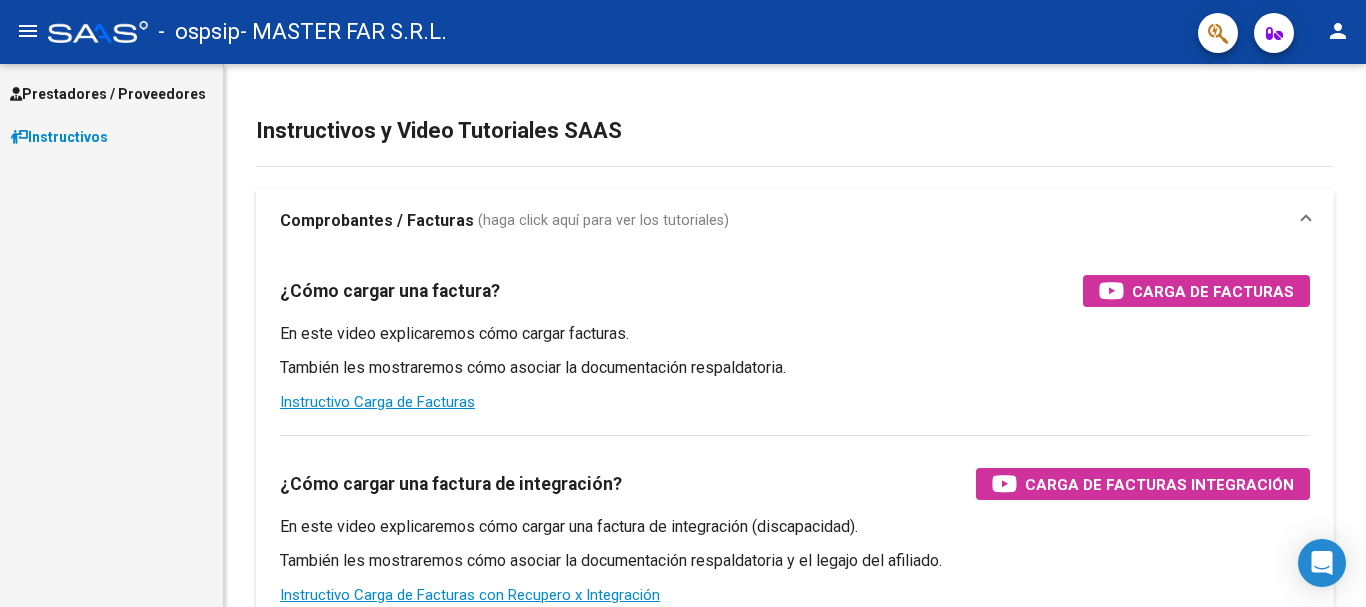 scroll, scrollTop: 0, scrollLeft: 0, axis: both 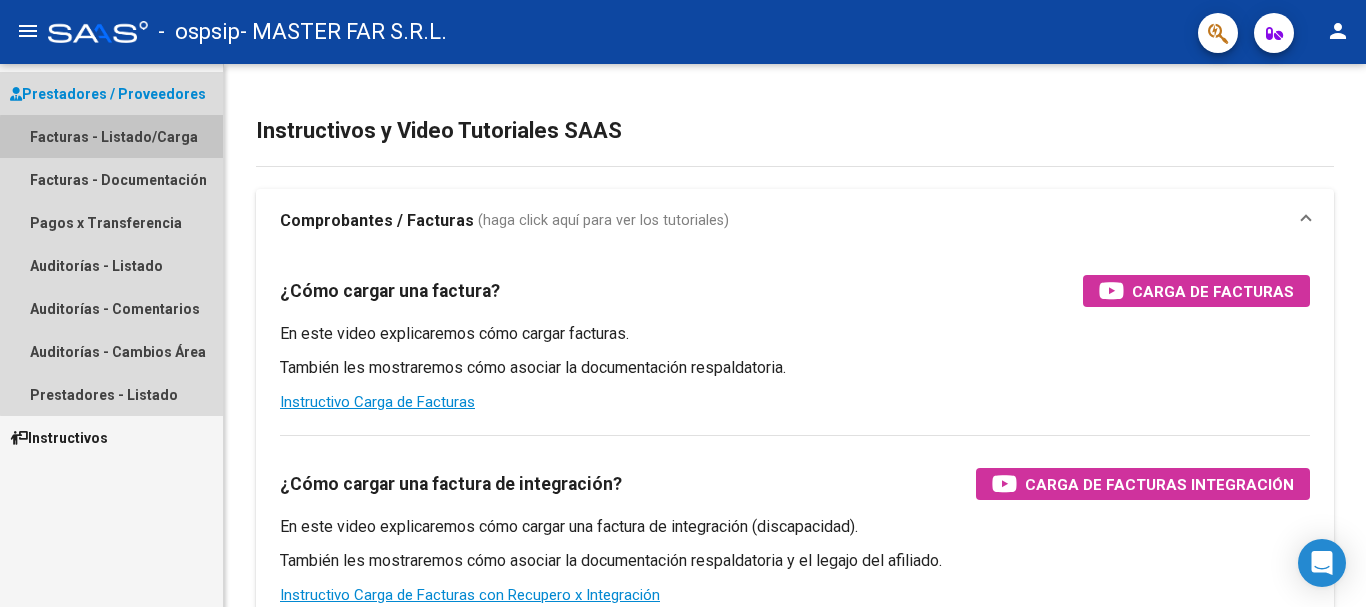 click on "Facturas - Listado/Carga" at bounding box center [111, 136] 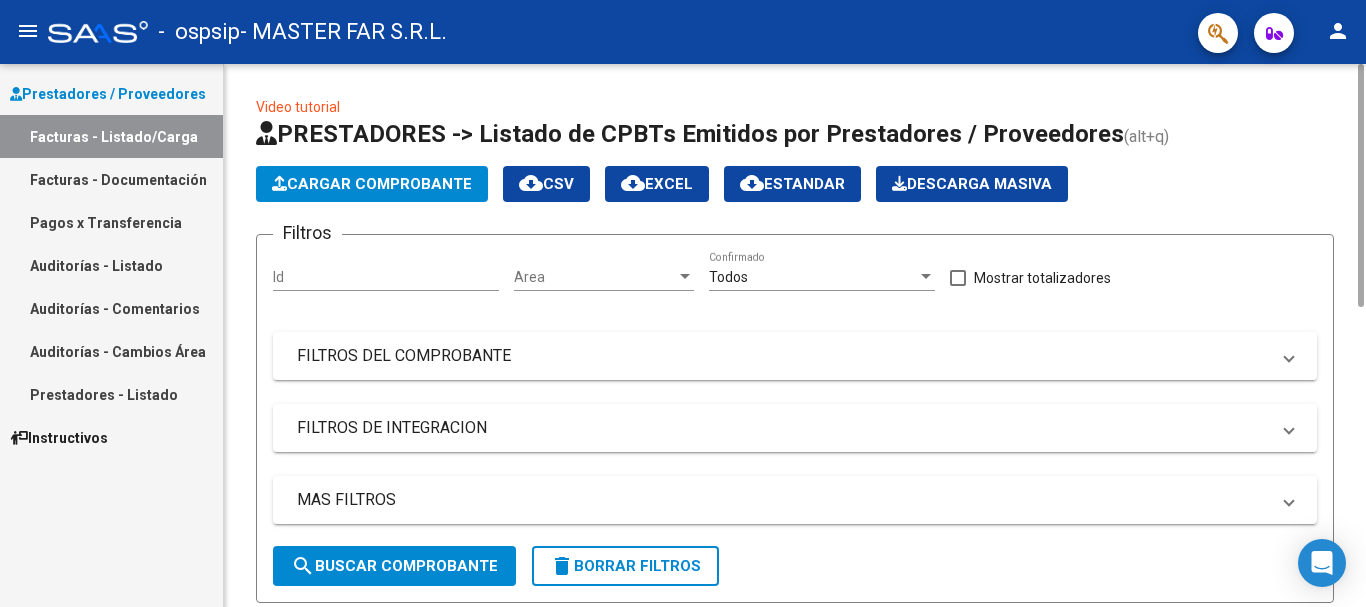 click on "Cargar Comprobante" 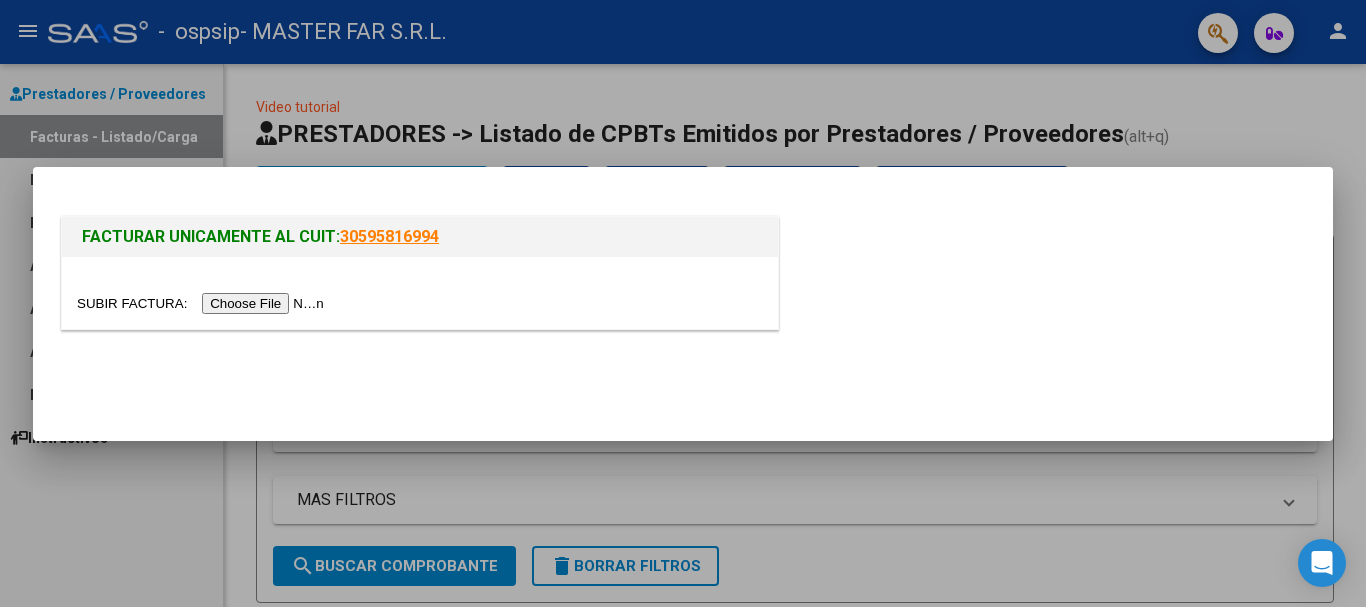 click at bounding box center (203, 303) 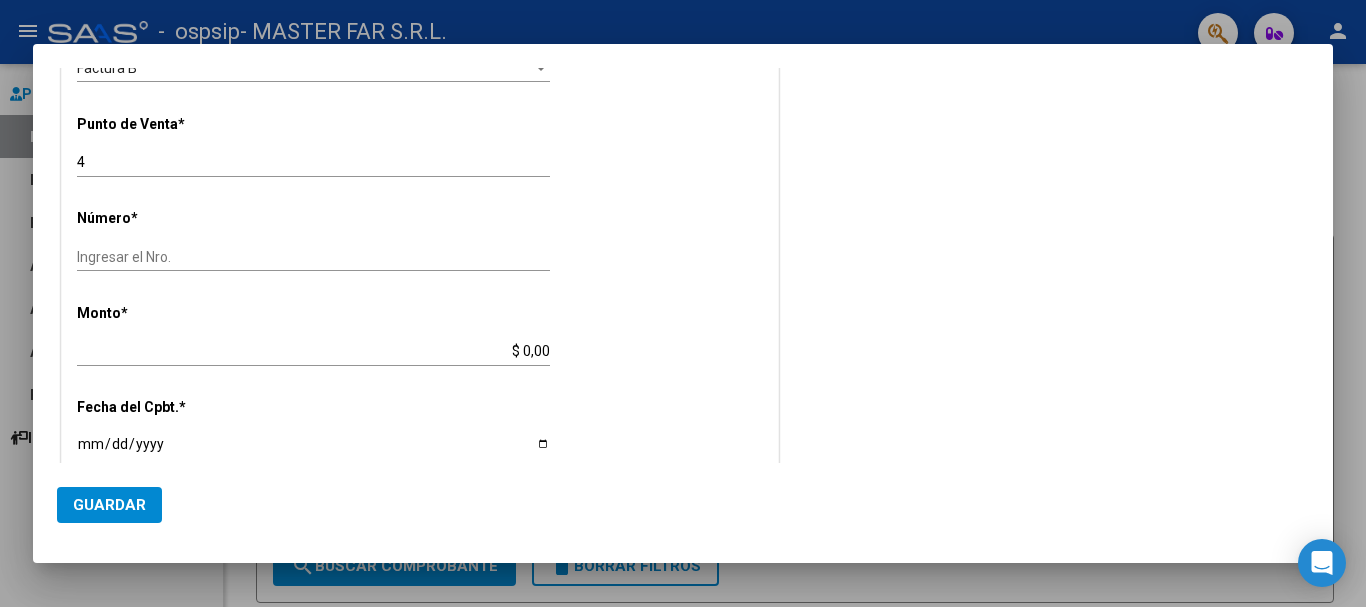 scroll, scrollTop: 494, scrollLeft: 0, axis: vertical 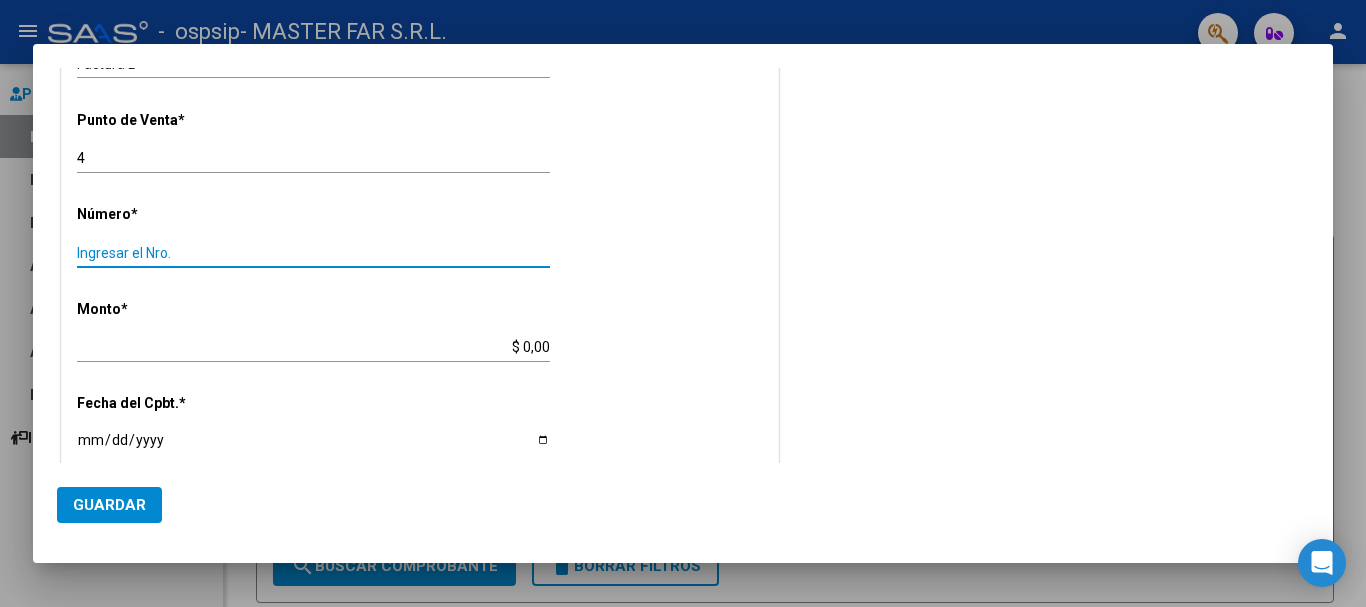 click on "Ingresar el Nro." at bounding box center (313, 253) 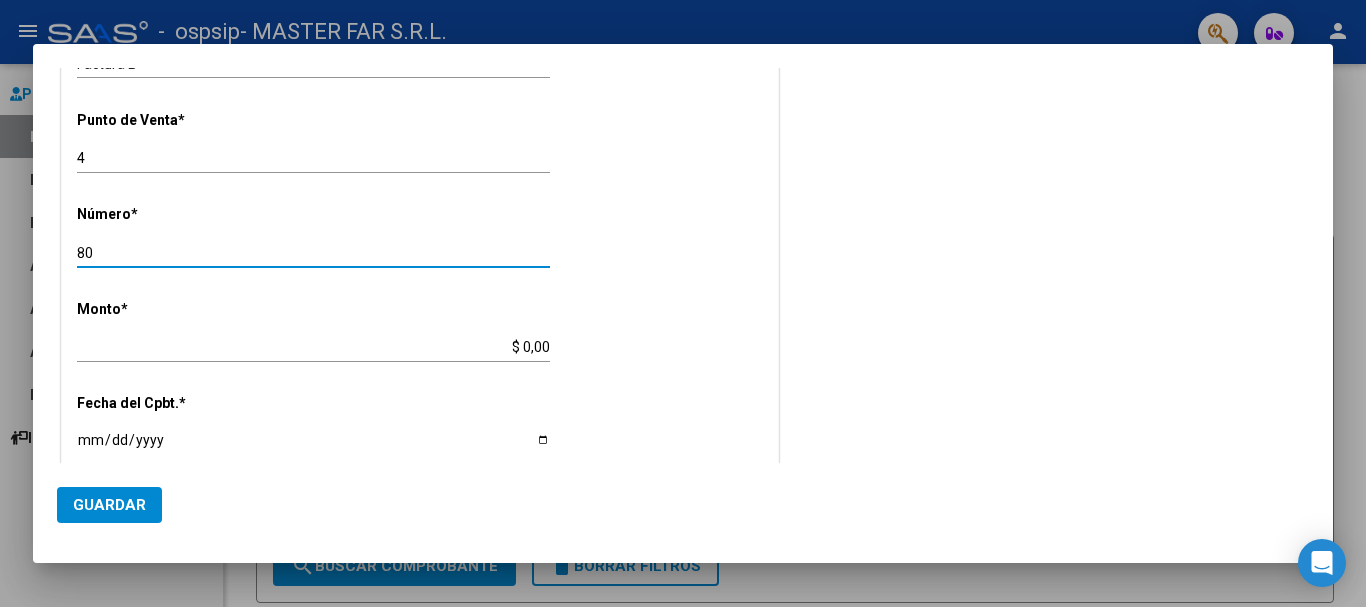 type on "80" 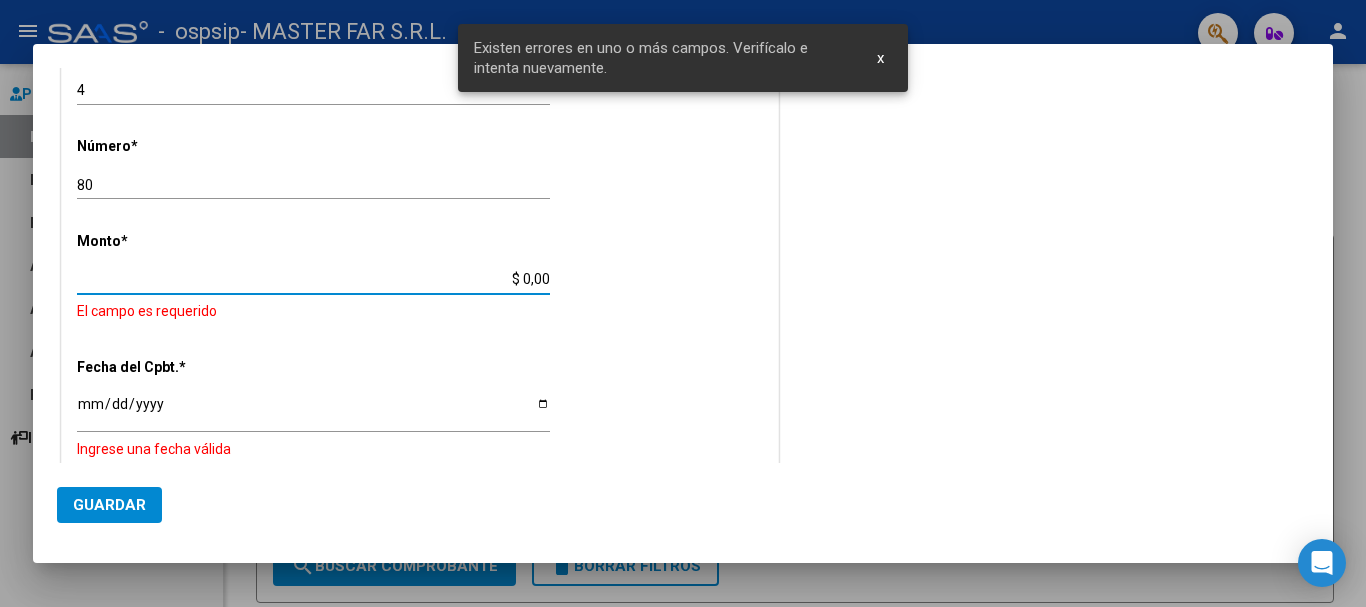 scroll, scrollTop: 567, scrollLeft: 0, axis: vertical 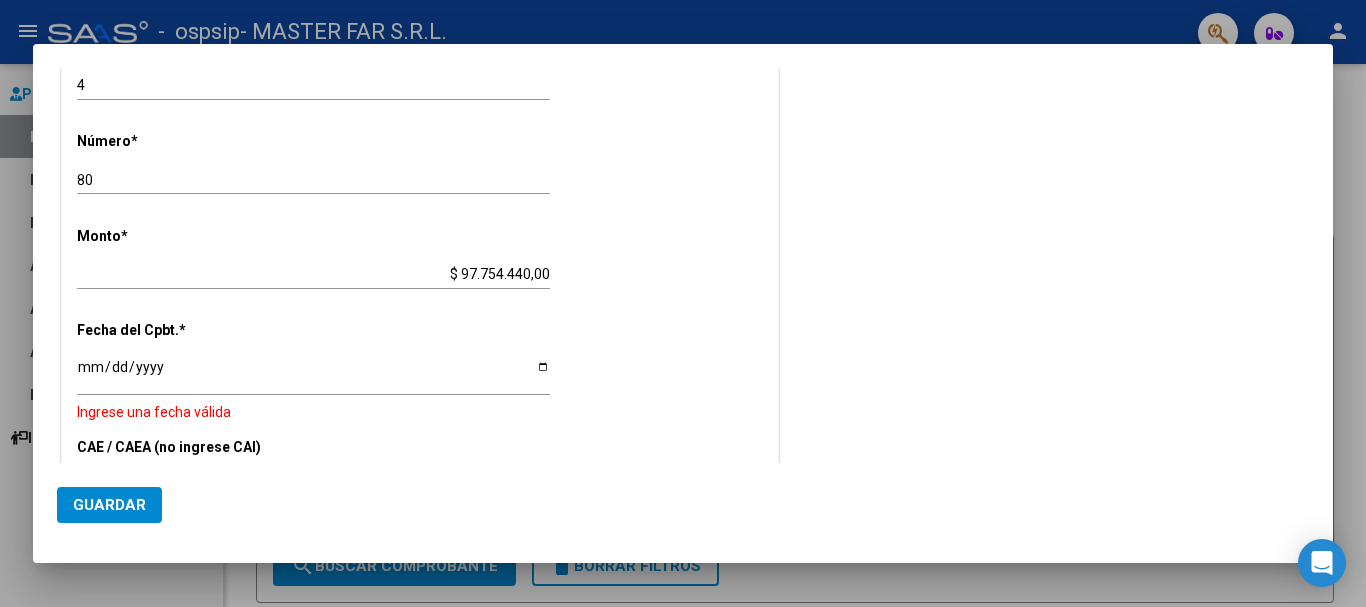 click on "Monto  *   $ 97.754.440,00 Ingresar el monto" 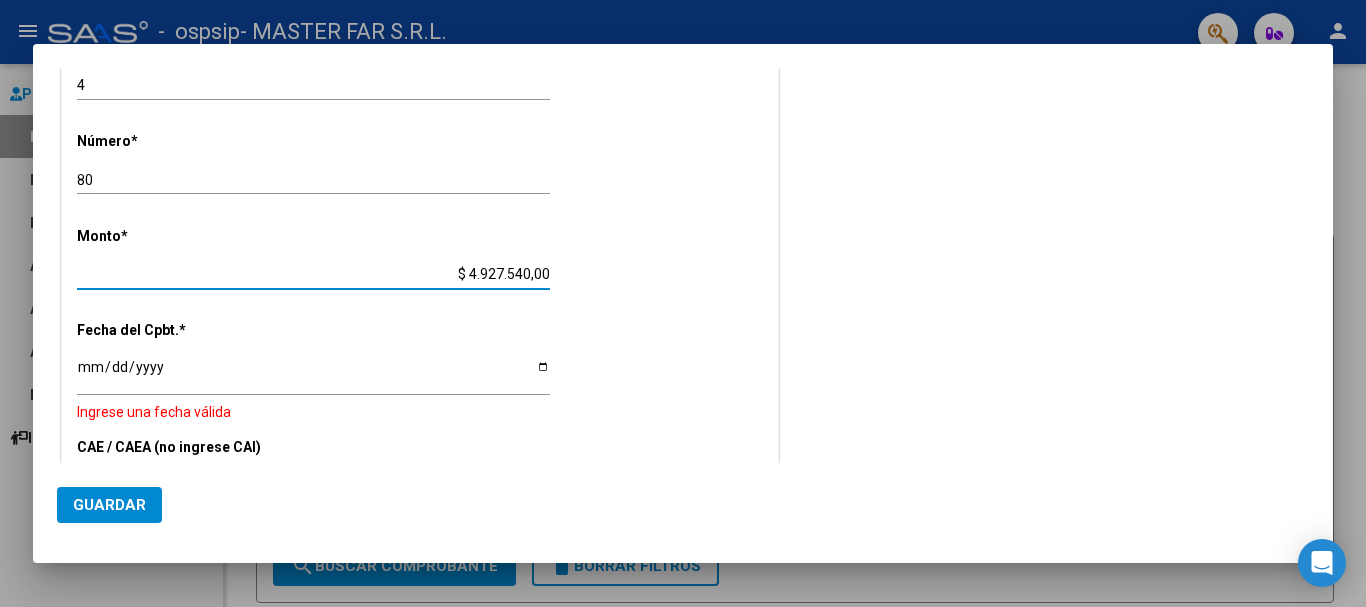 click on "$ 4.927.540,00" at bounding box center (313, 274) 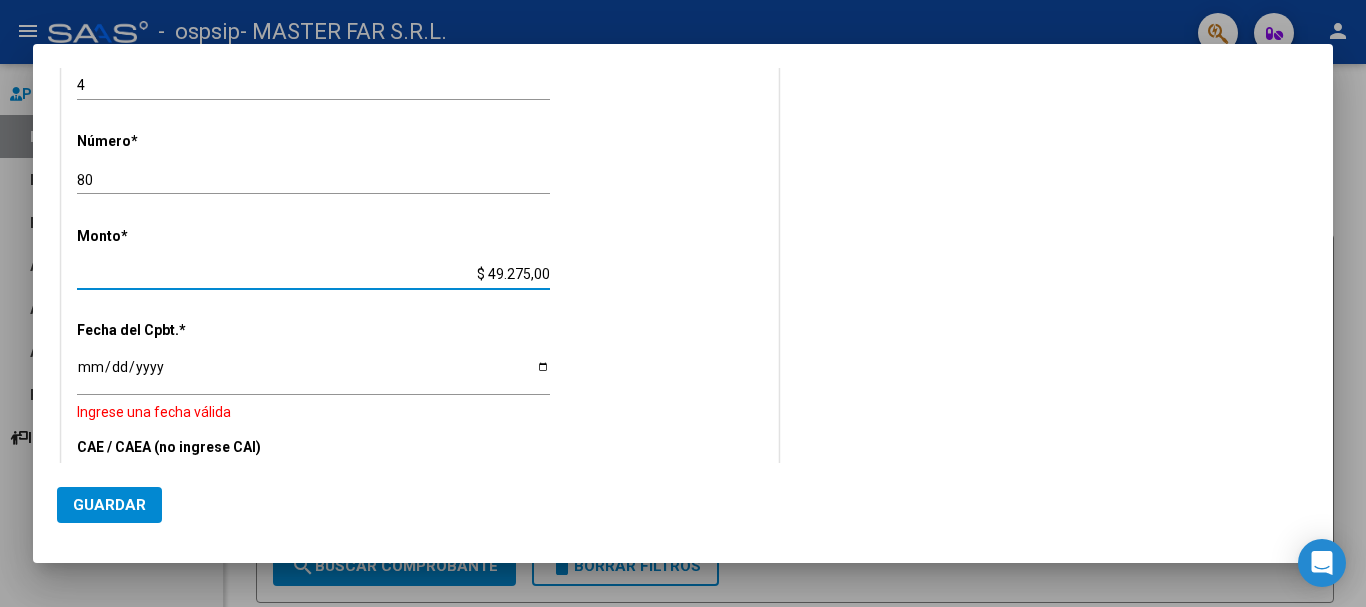 click on "$ 49.275,00" at bounding box center [313, 274] 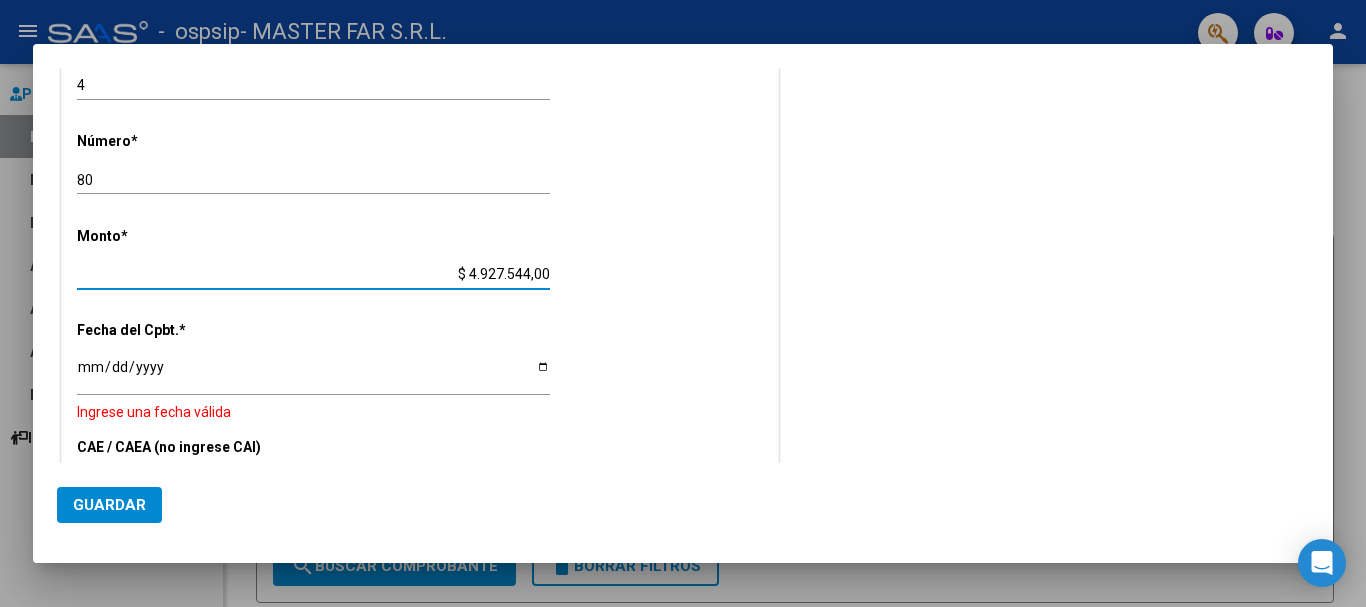 drag, startPoint x: 541, startPoint y: 275, endPoint x: 459, endPoint y: 284, distance: 82.492424 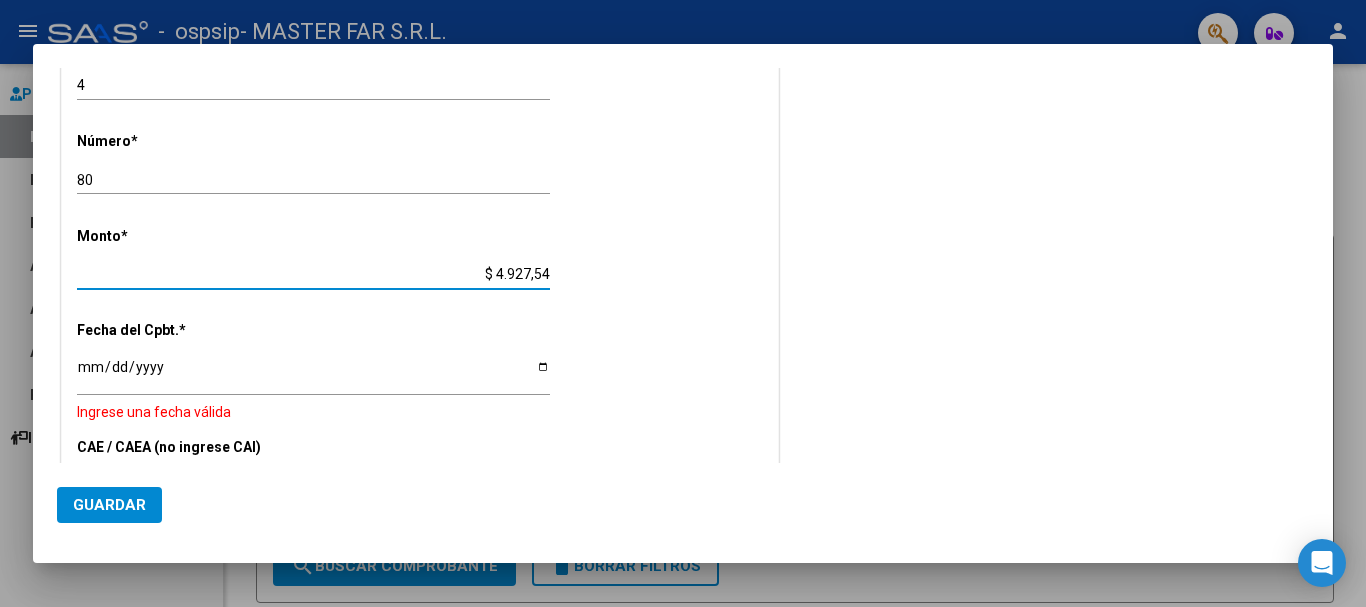 type on "$ 49.275,44" 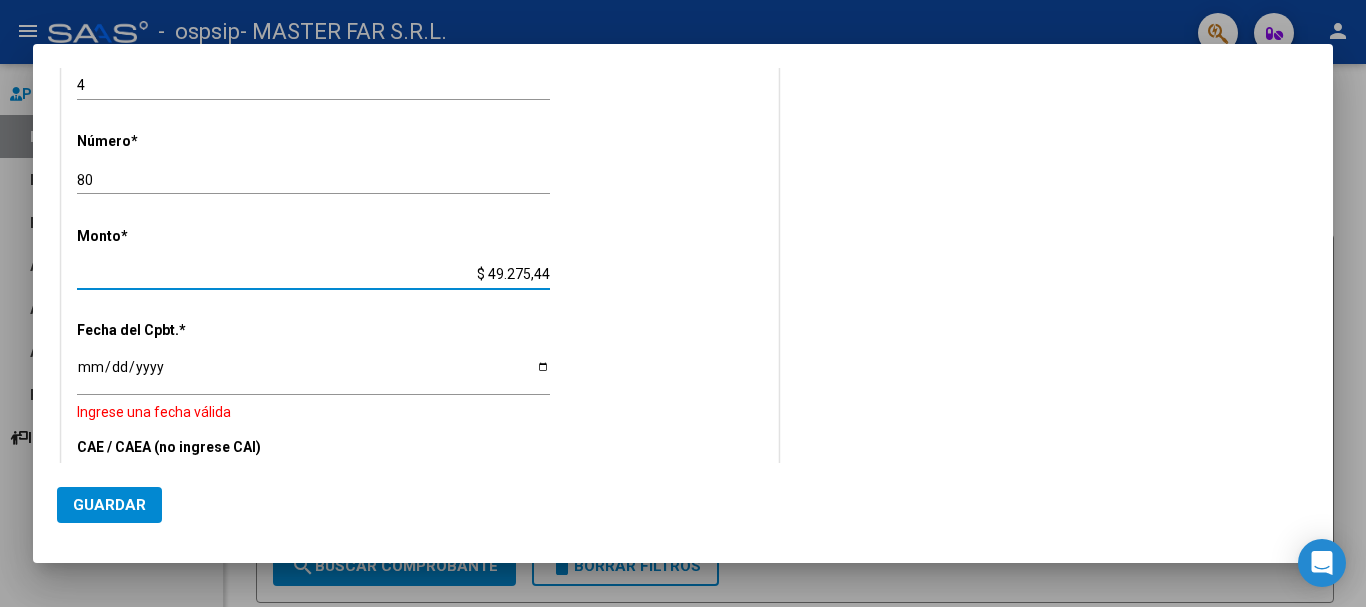 click on "Ingresar la fecha" at bounding box center (313, 374) 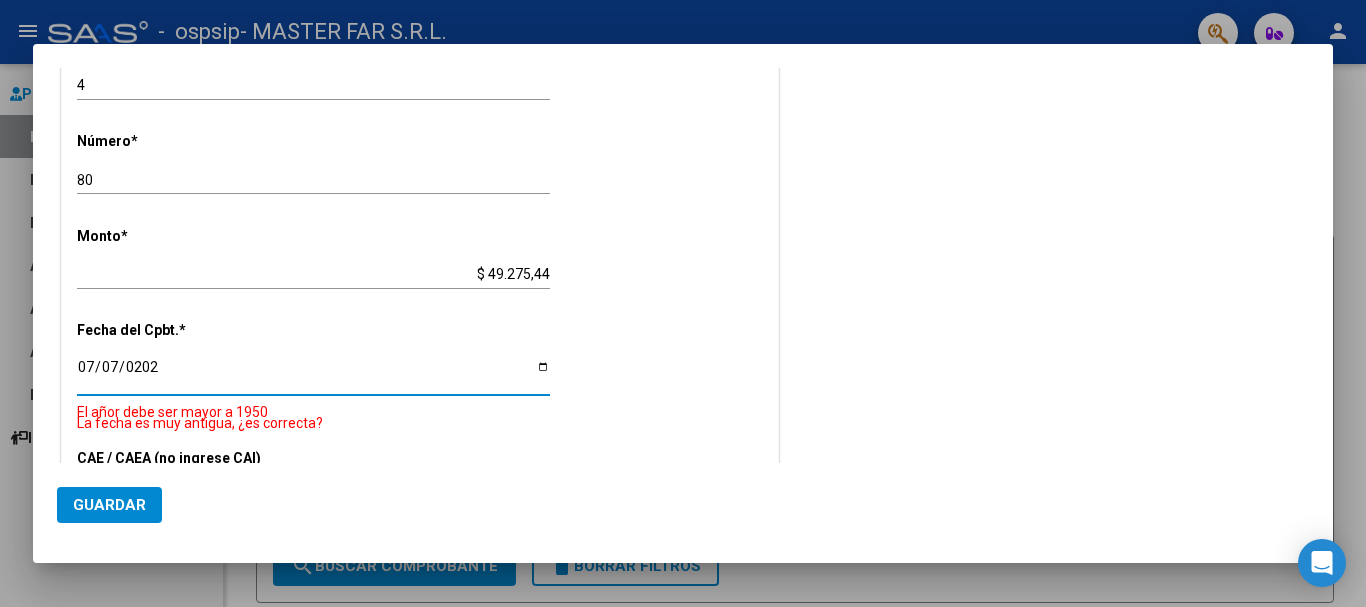 type on "2025-07-07" 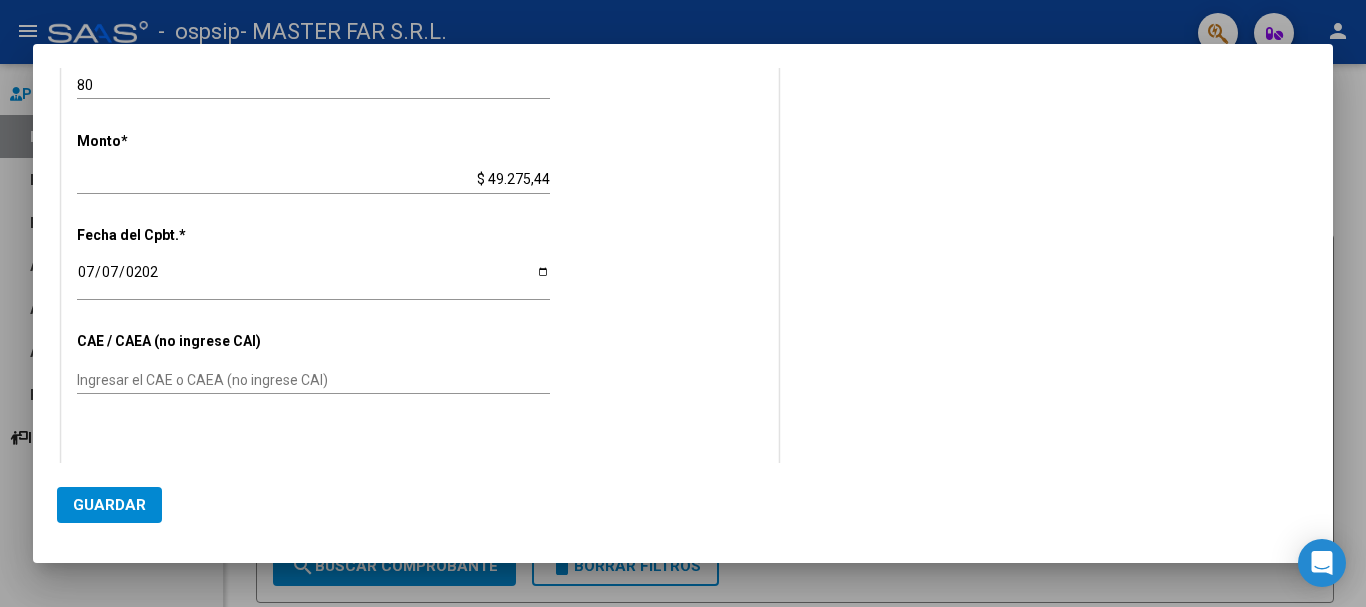 scroll, scrollTop: 767, scrollLeft: 0, axis: vertical 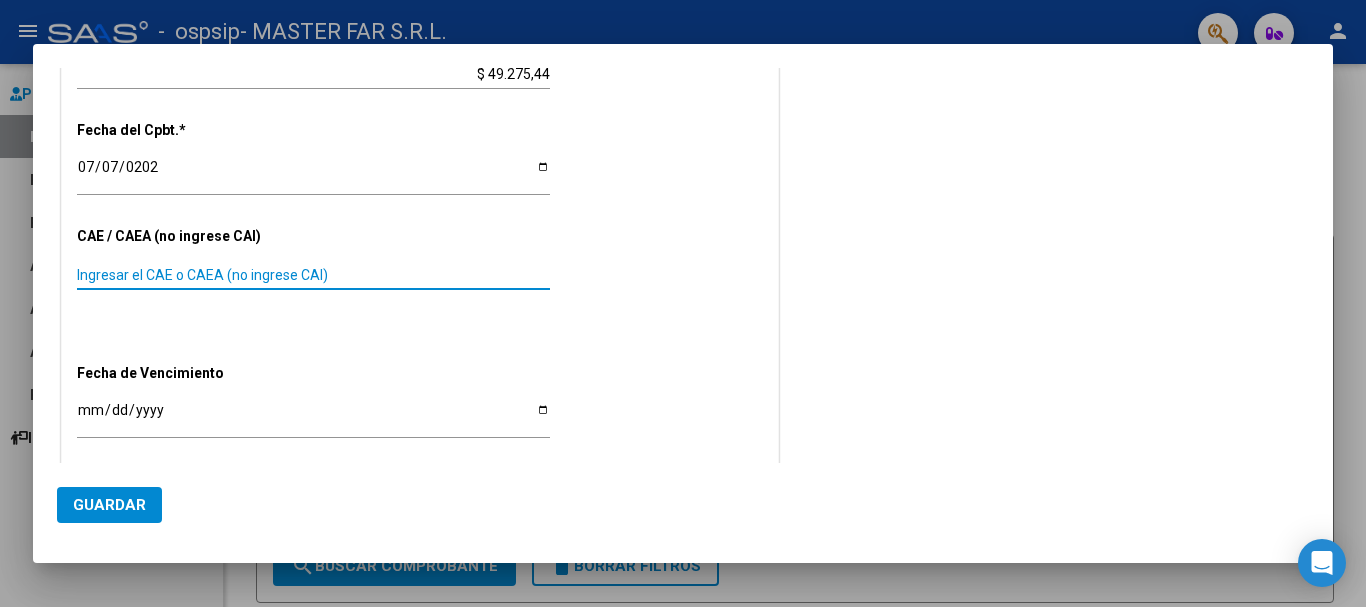 click on "Ingresar el CAE o CAEA (no ingrese CAI)" at bounding box center (313, 275) 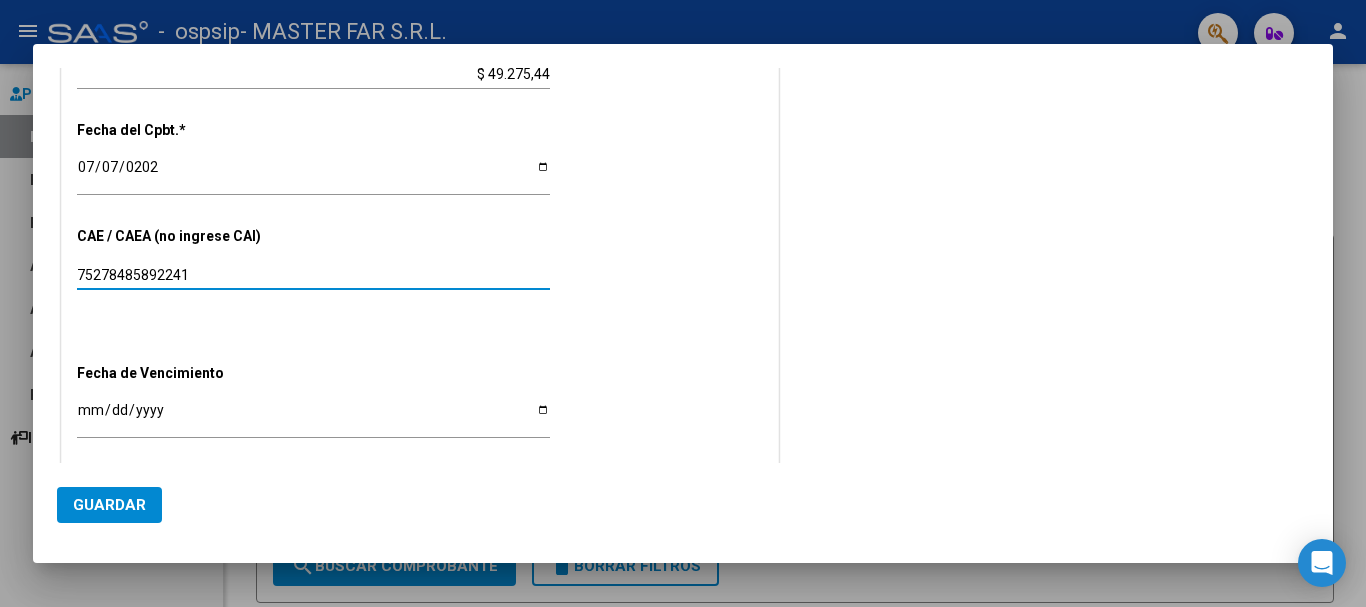 type on "75278485892241" 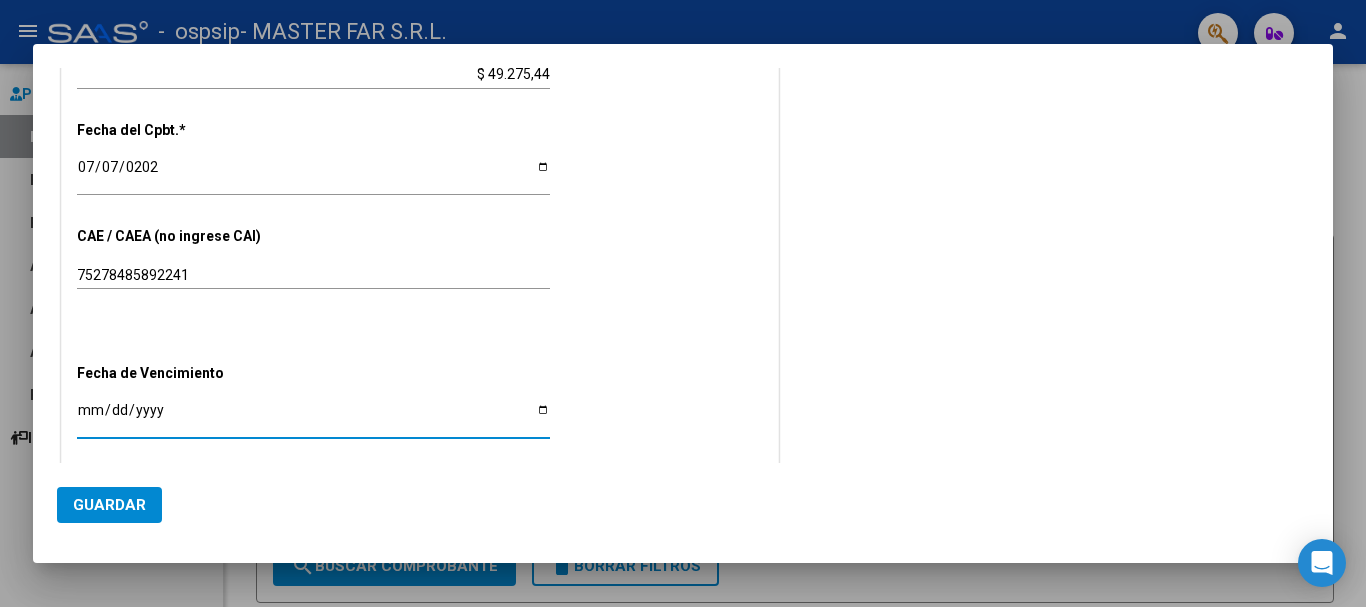 click on "Ingresar la fecha" at bounding box center [313, 417] 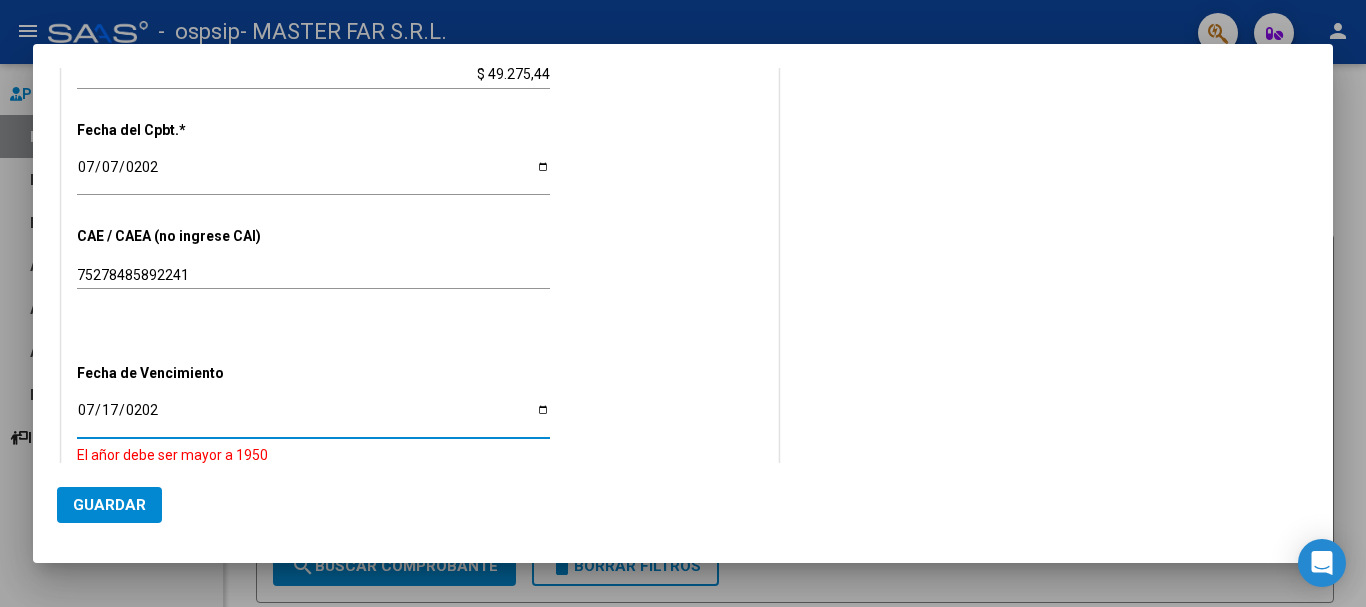 type on "2025-07-17" 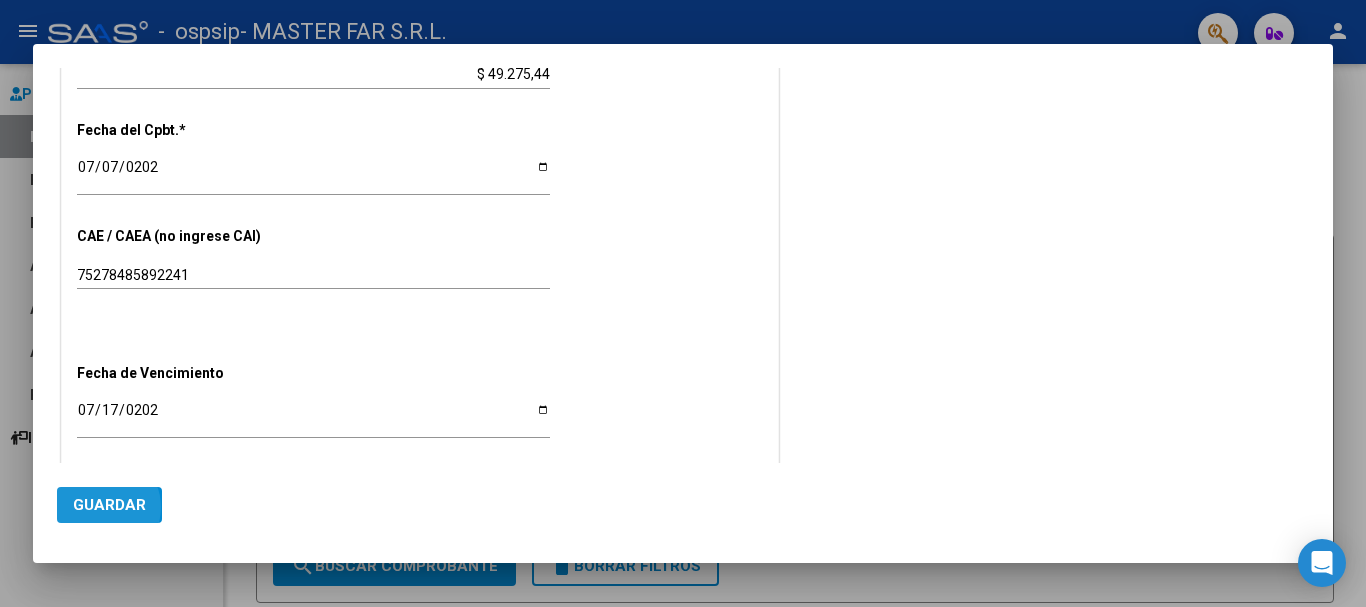 click on "Guardar" 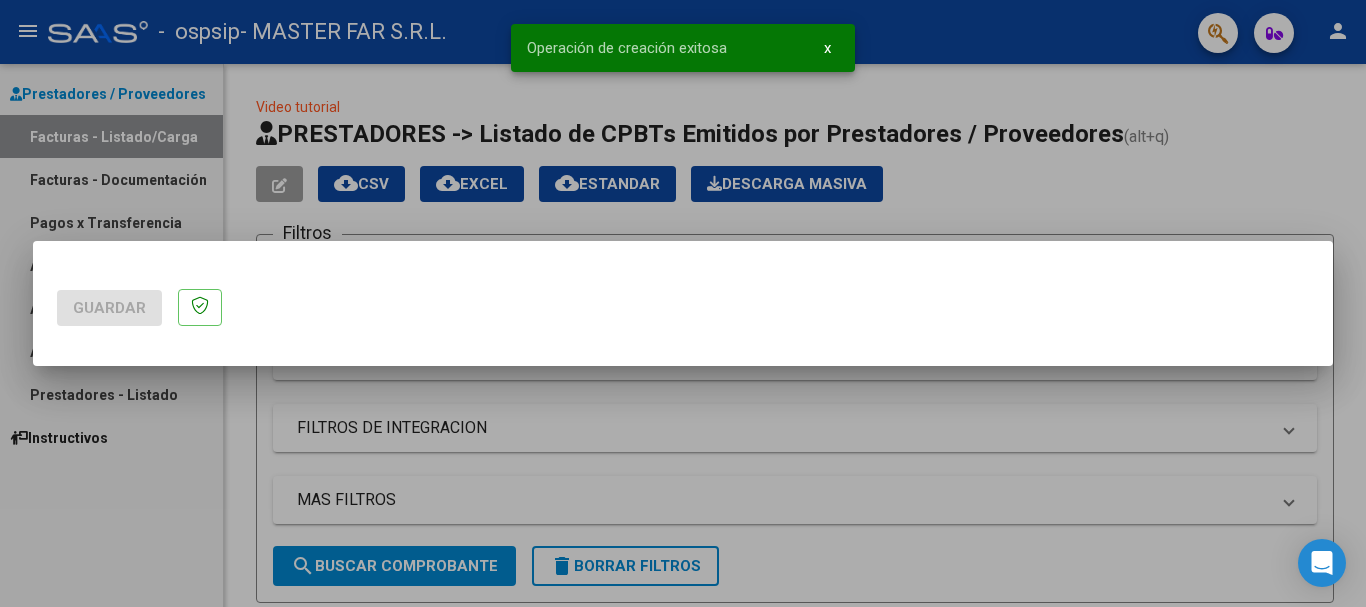 scroll, scrollTop: 0, scrollLeft: 0, axis: both 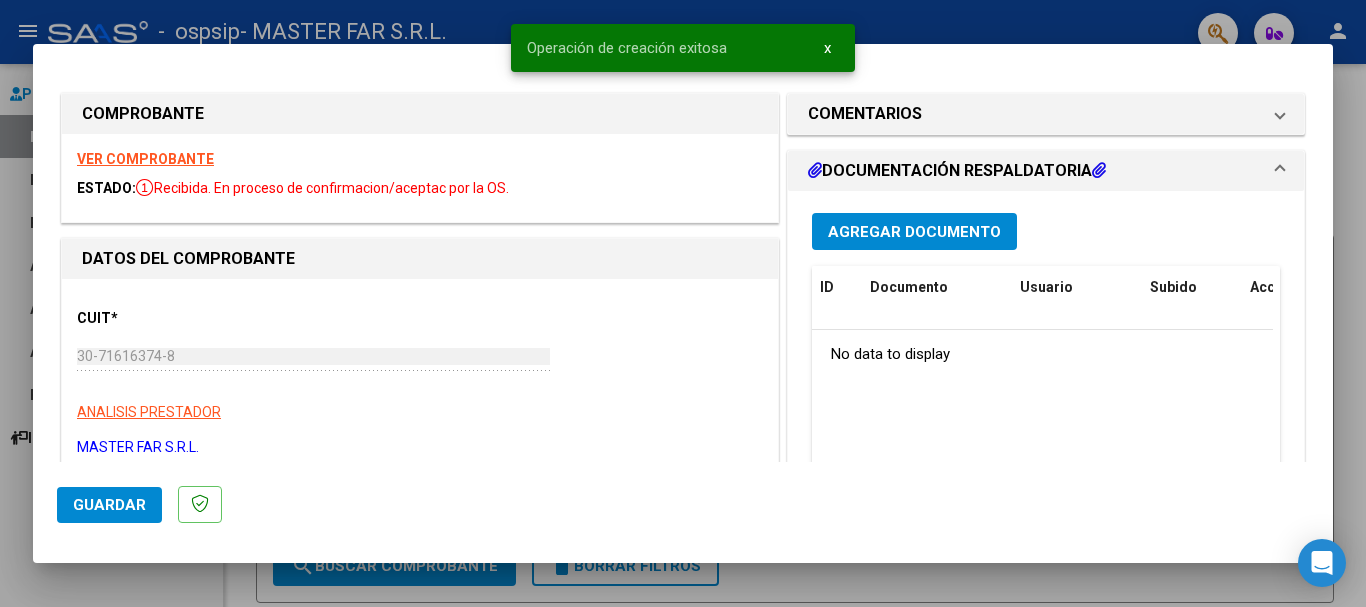 click on "Agregar Documento" at bounding box center (914, 232) 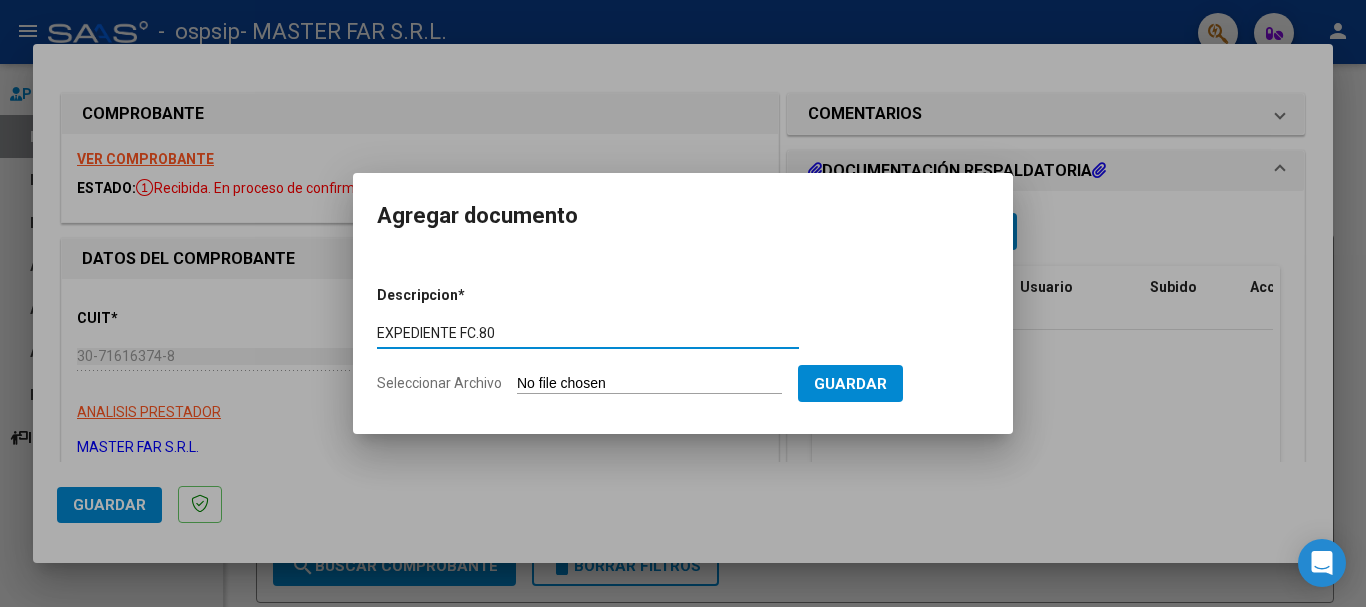 type on "EXPEDIENTE FC.80" 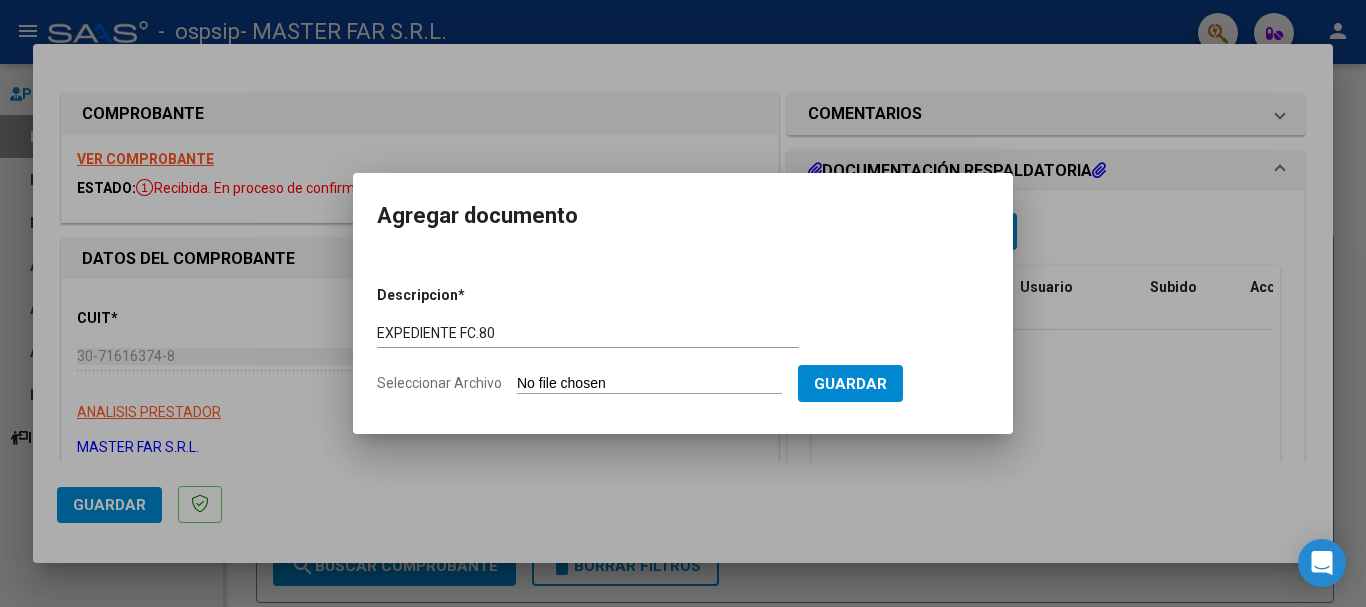 click on "Seleccionar Archivo" at bounding box center [649, 384] 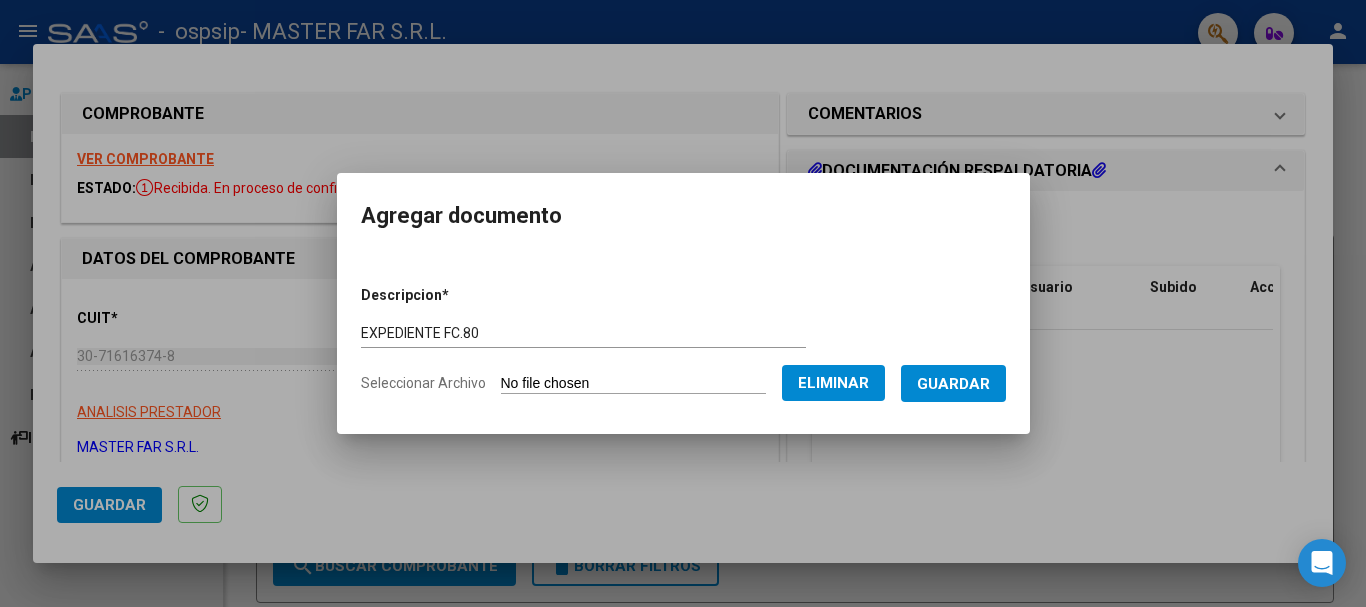 click on "Guardar" at bounding box center (953, 383) 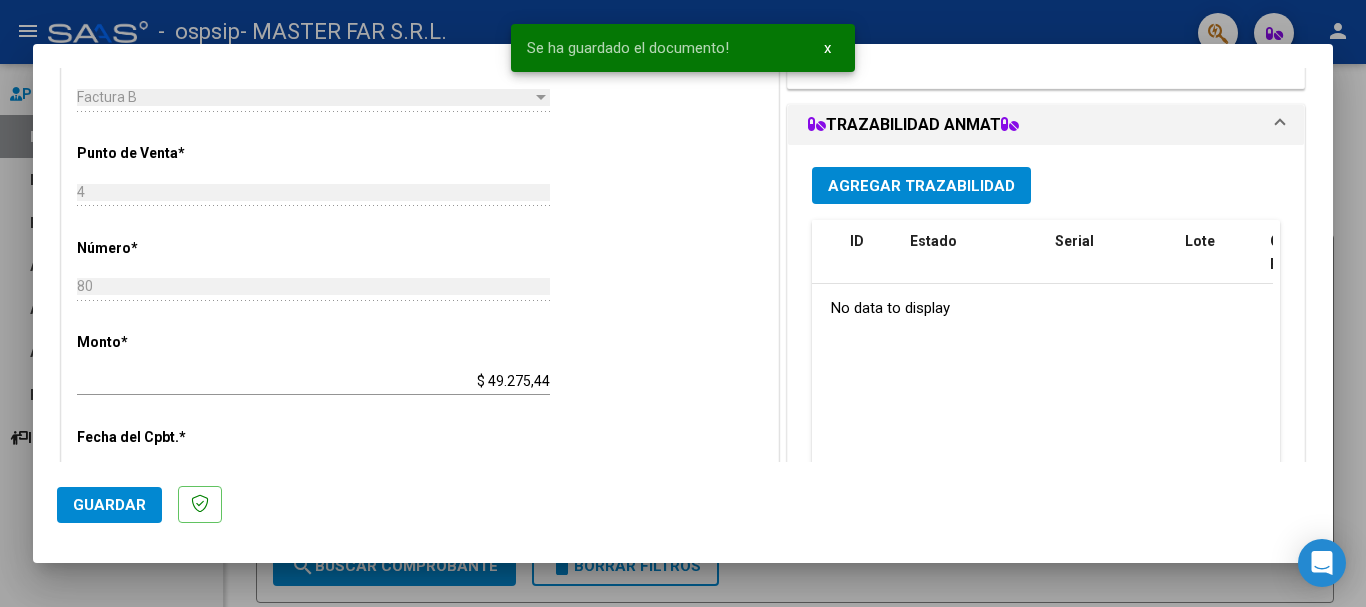 scroll, scrollTop: 600, scrollLeft: 0, axis: vertical 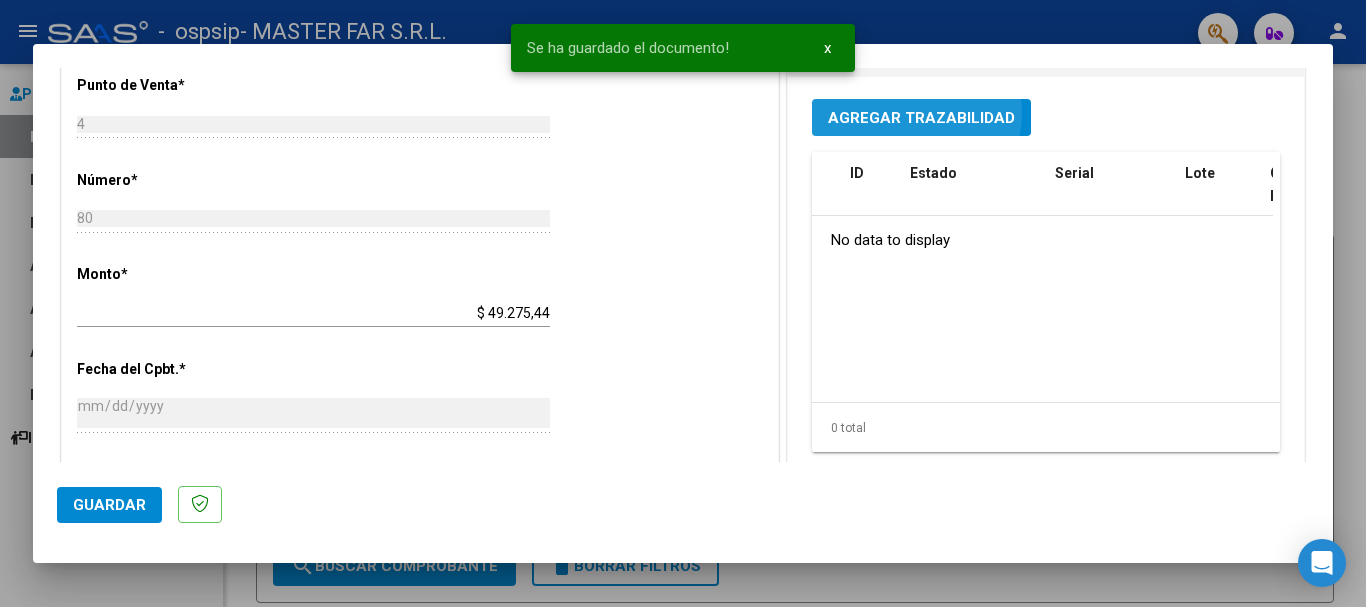 click on "Agregar Trazabilidad" at bounding box center [921, 118] 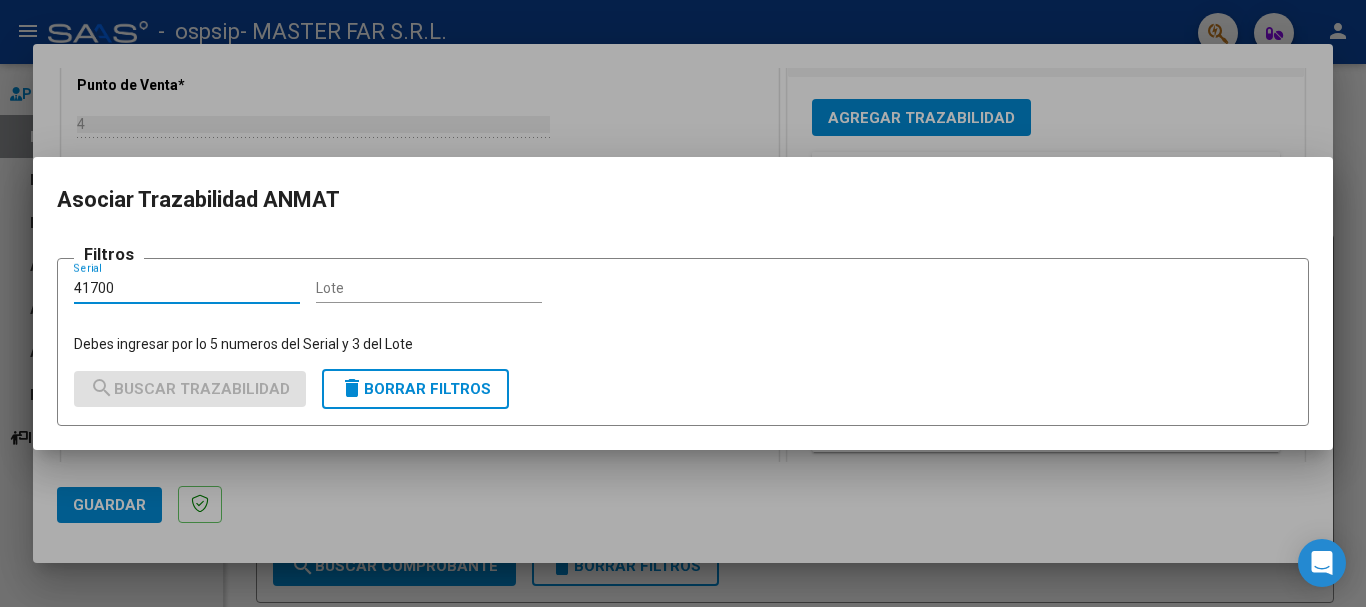 type on "41700" 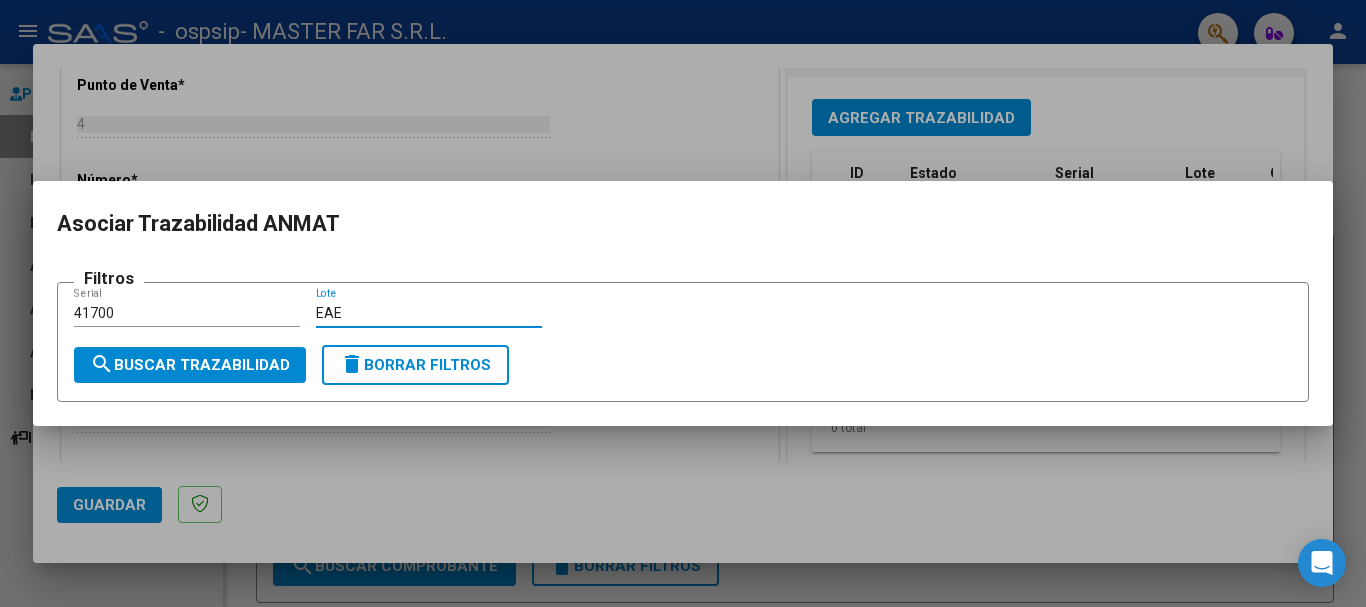 type on "EAE" 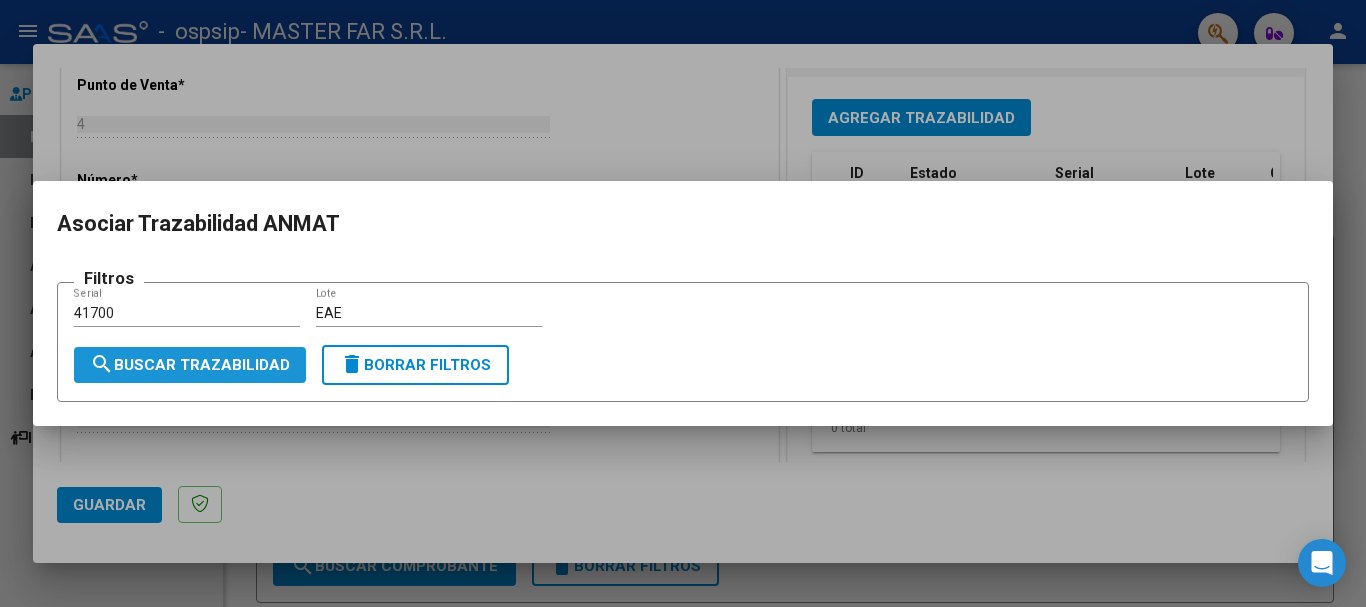 click on "search  Buscar Trazabilidad" at bounding box center [190, 365] 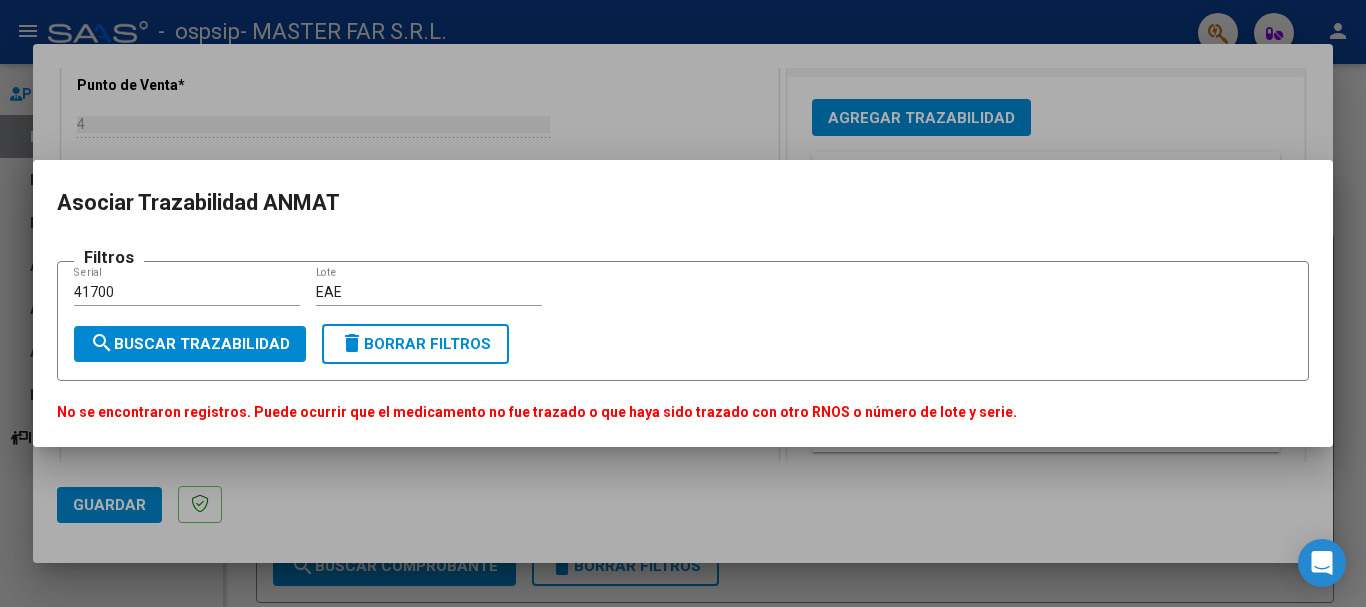 click on "41700" at bounding box center (187, 292) 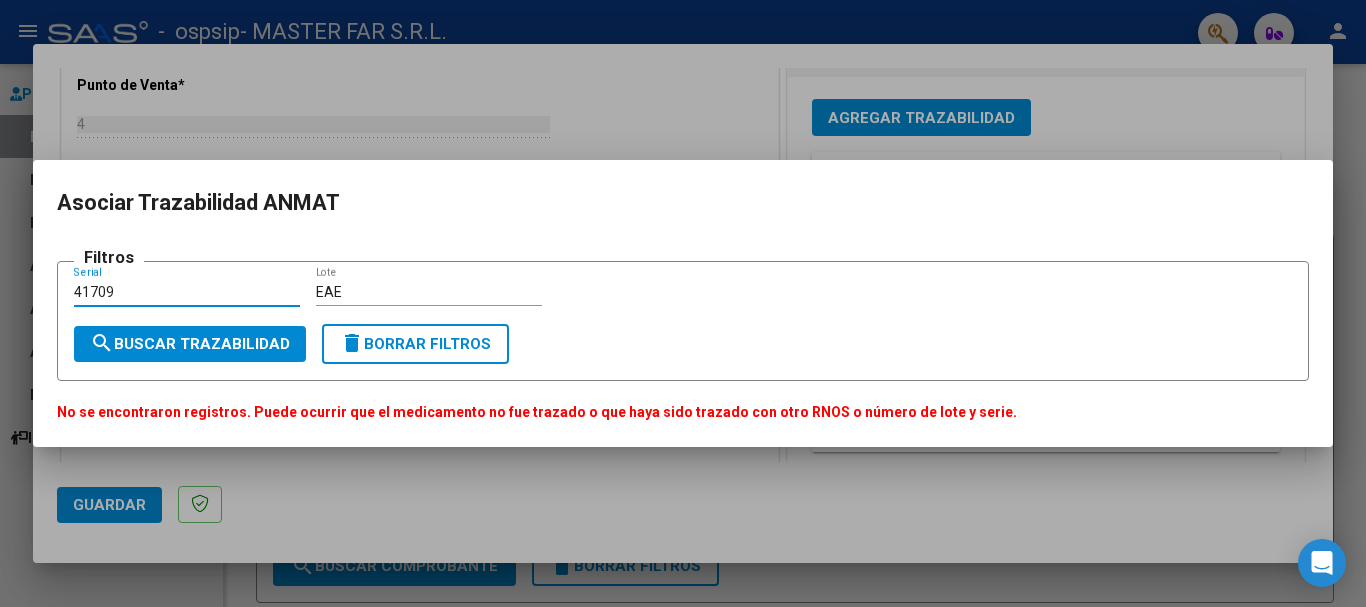 type on "41709" 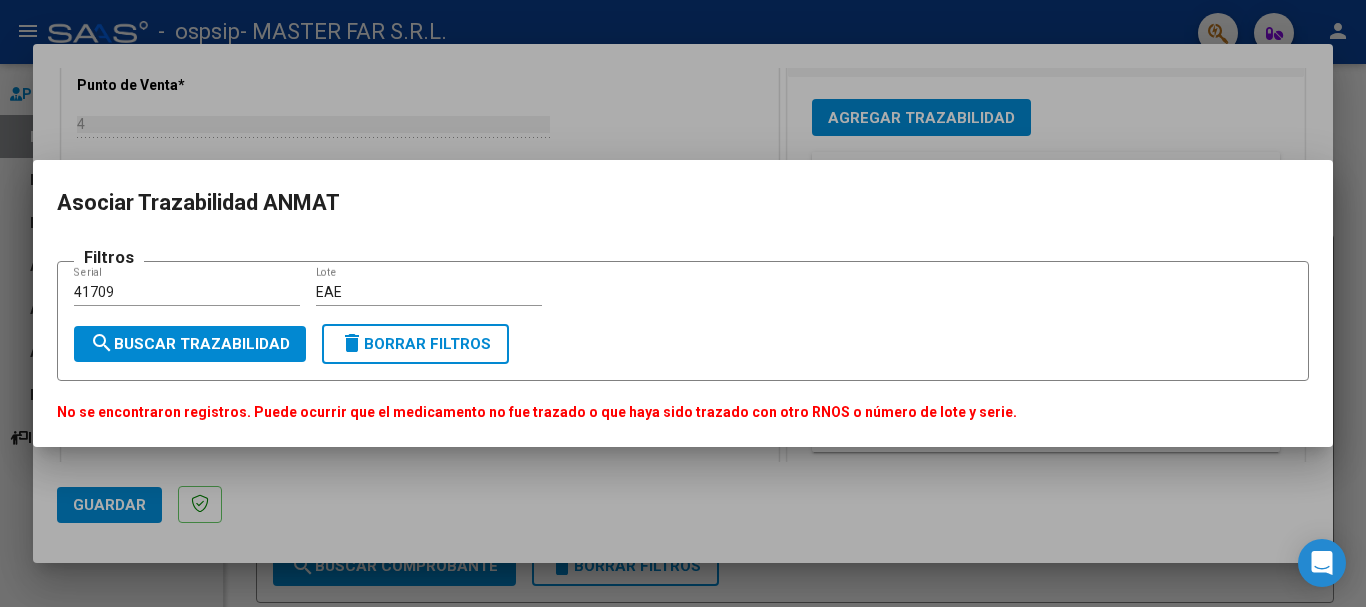 click on "Filtros 41709 Serial EAE Lote search  Buscar Trazabilidad  delete  Borrar Filtros" at bounding box center [683, 320] 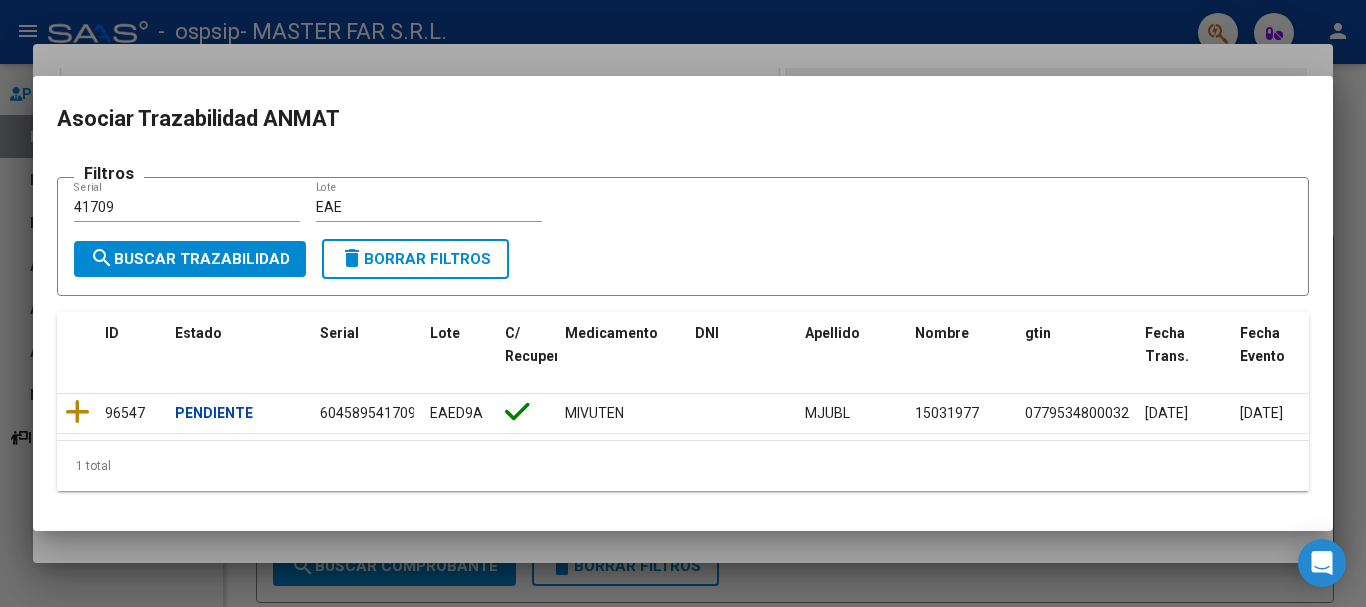 drag, startPoint x: 964, startPoint y: 113, endPoint x: 970, endPoint y: 89, distance: 24.738634 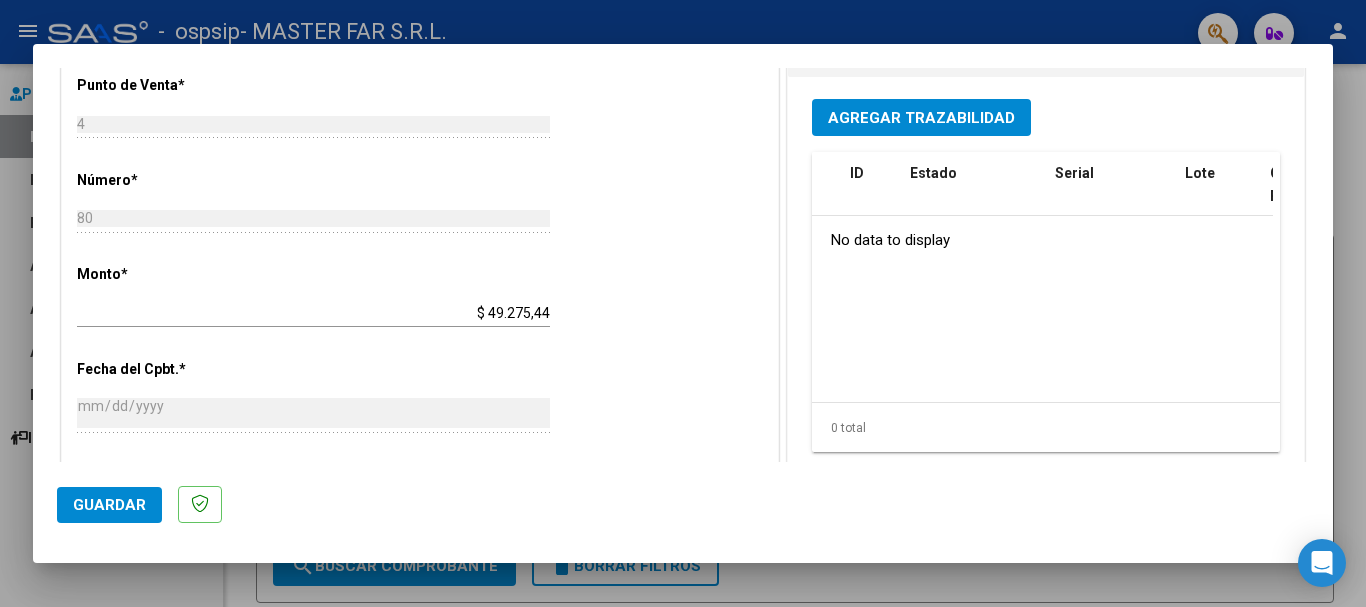 click on "Agregar Trazabilidad" at bounding box center (921, 118) 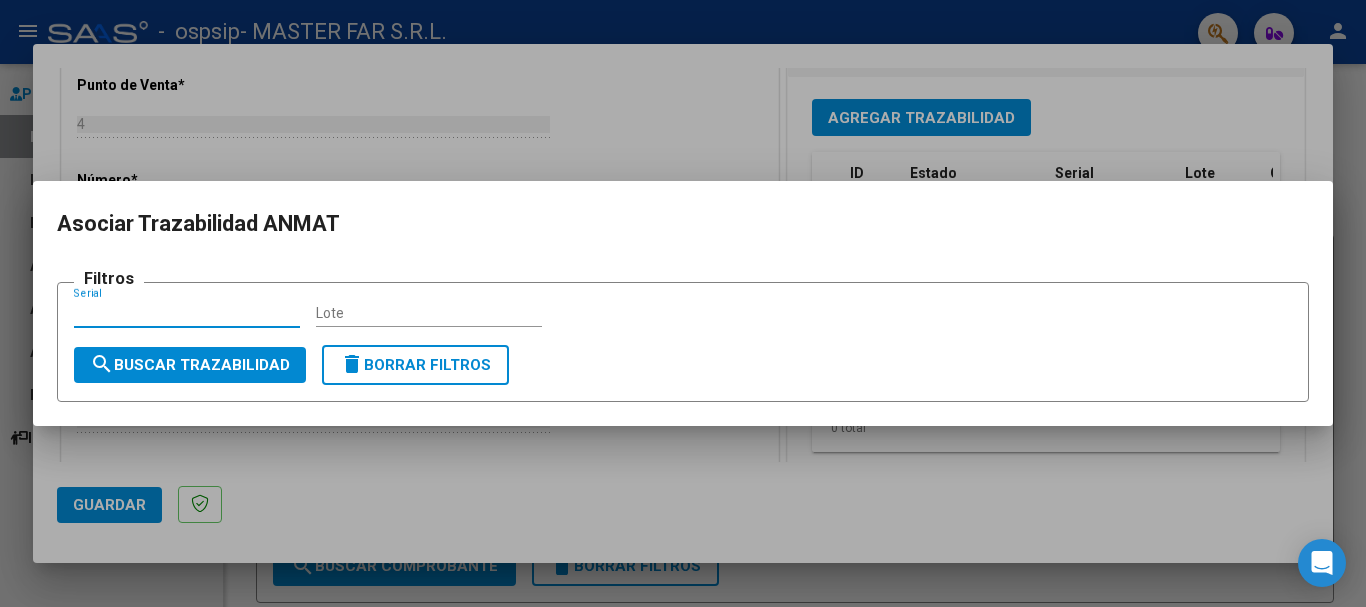 click on "Serial" at bounding box center (187, 313) 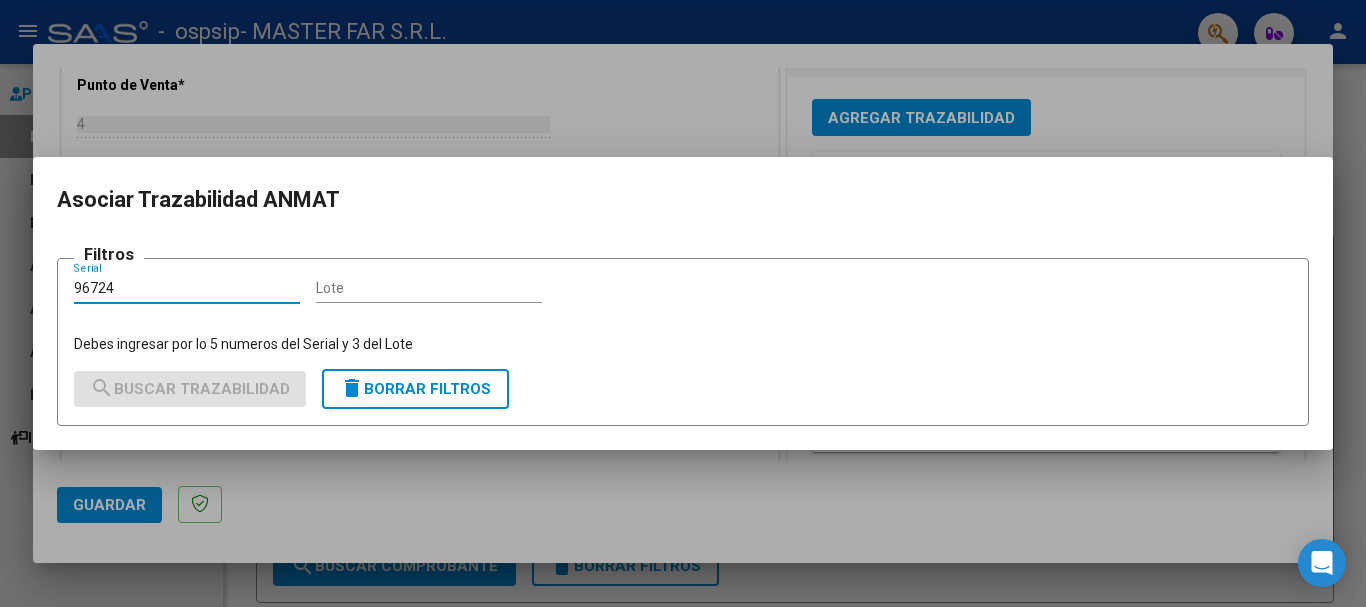 type on "96724" 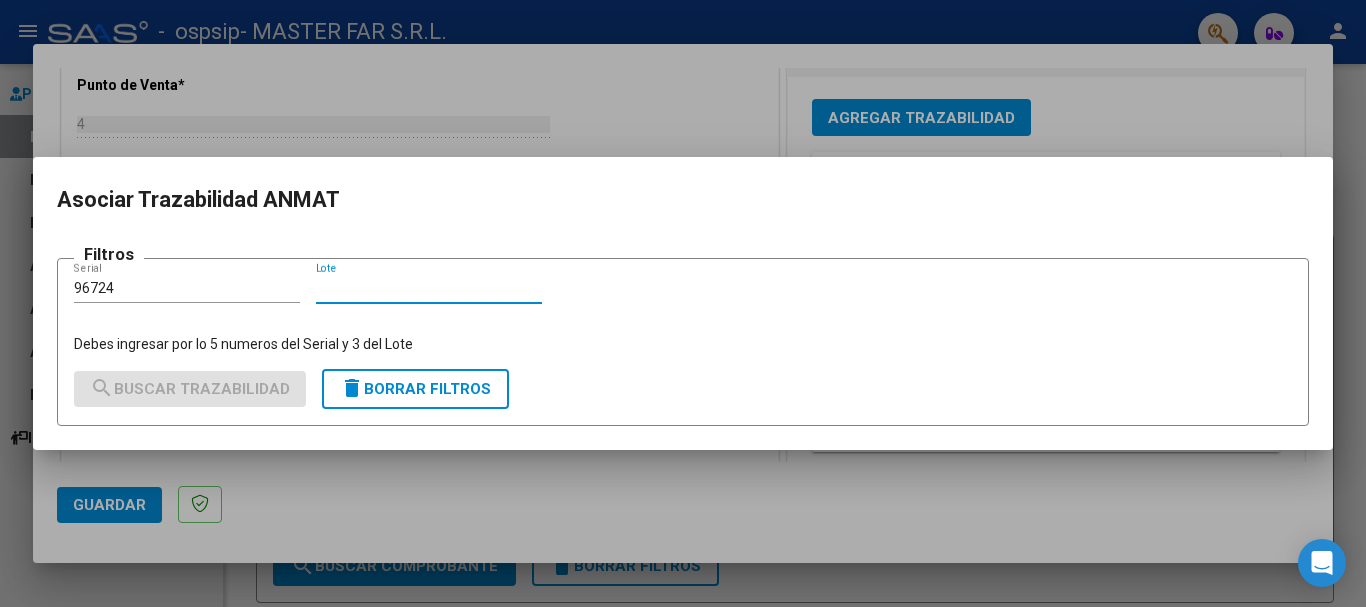 click on "Lote" at bounding box center (429, 288) 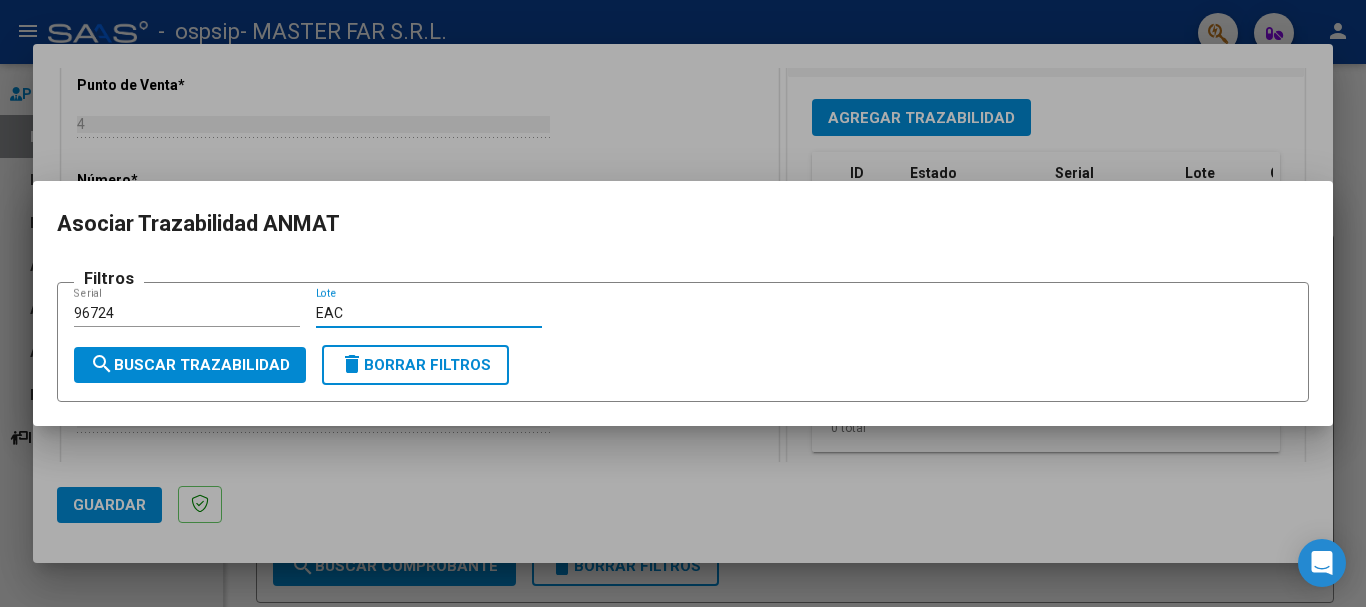 type on "EAC" 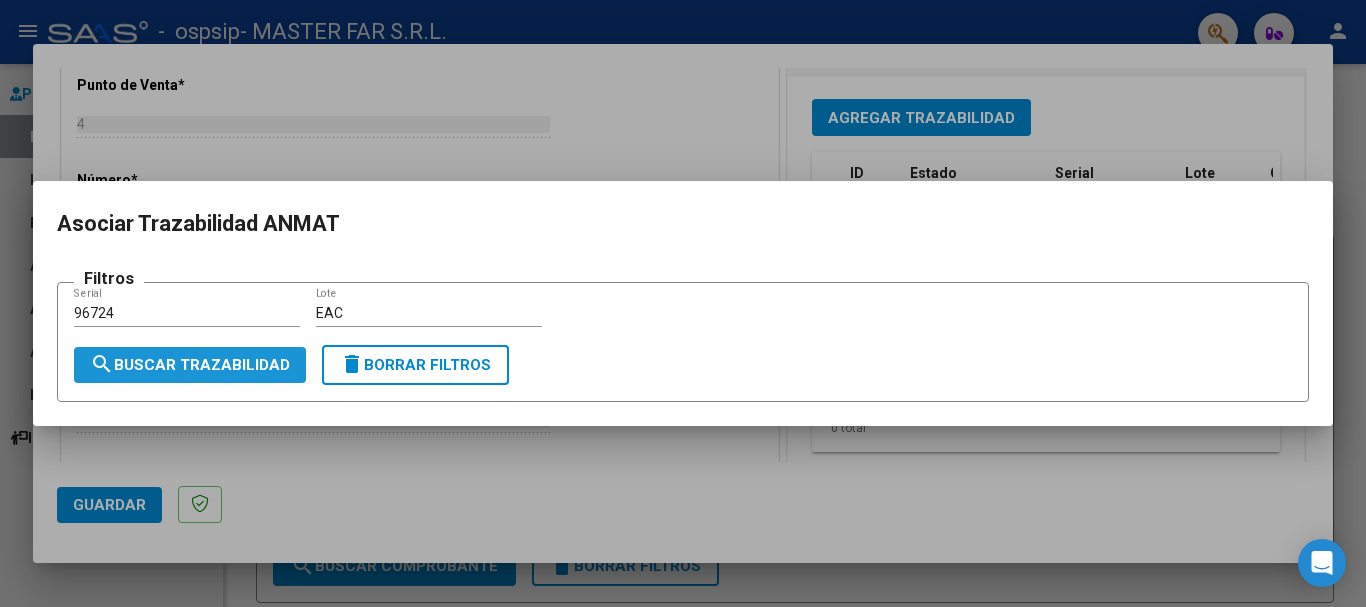 click on "search  Buscar Trazabilidad" at bounding box center (190, 365) 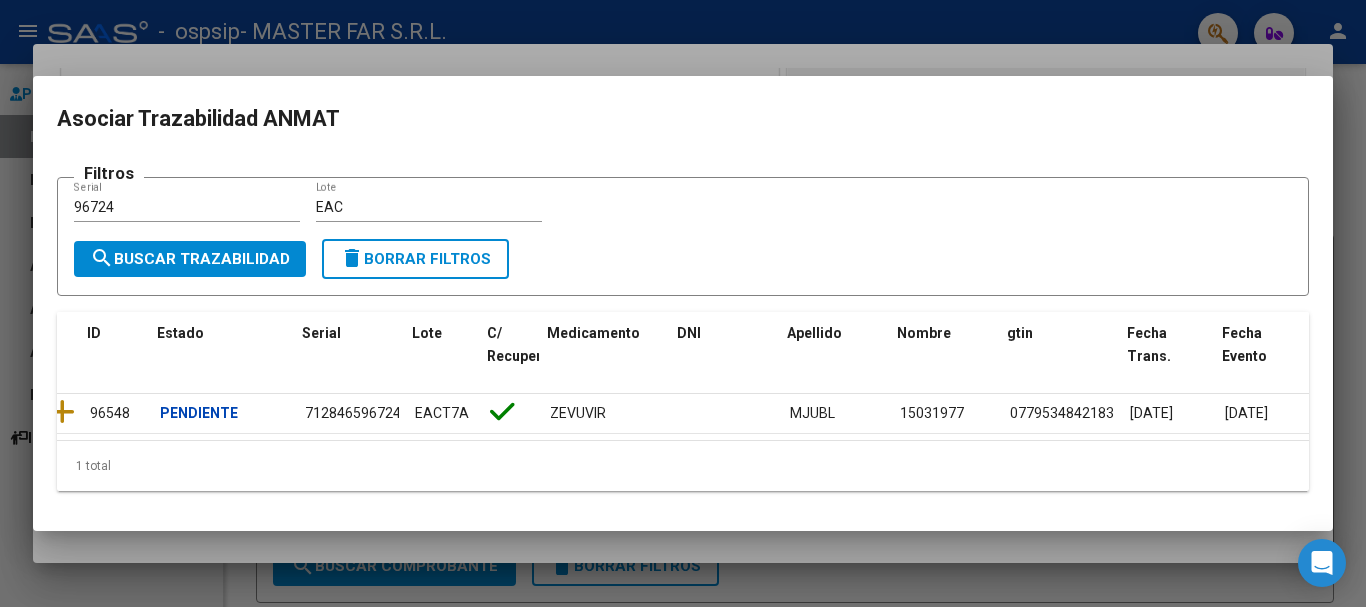 scroll, scrollTop: 0, scrollLeft: 18, axis: horizontal 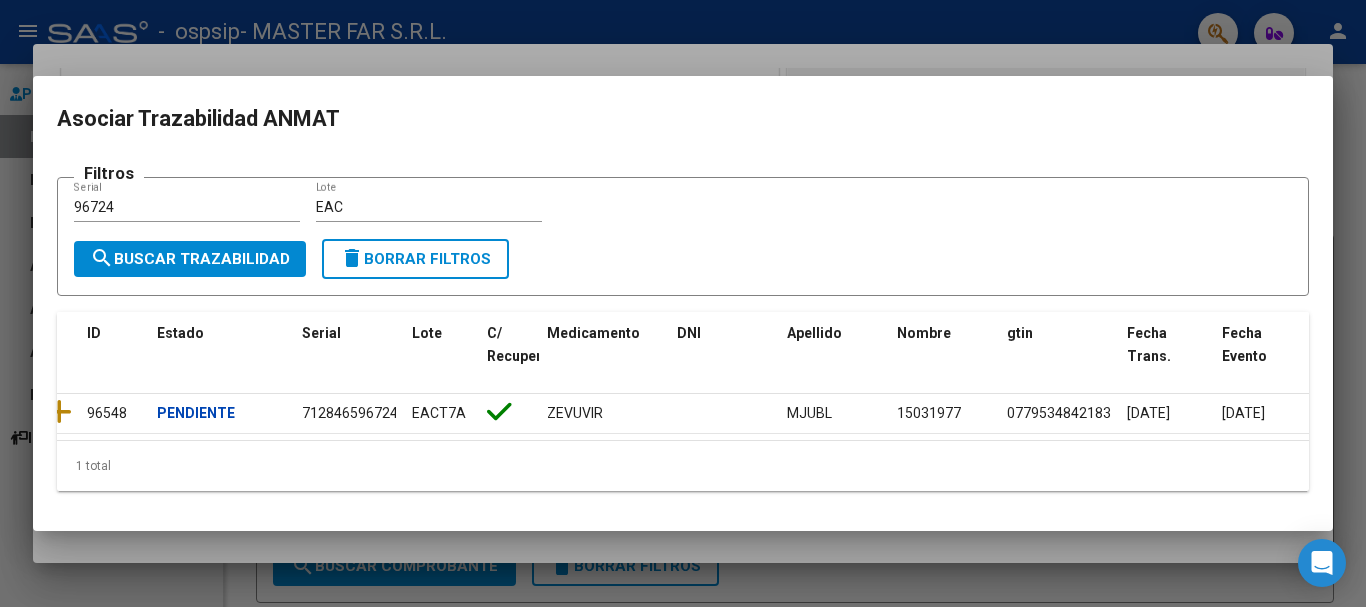 click at bounding box center [683, 303] 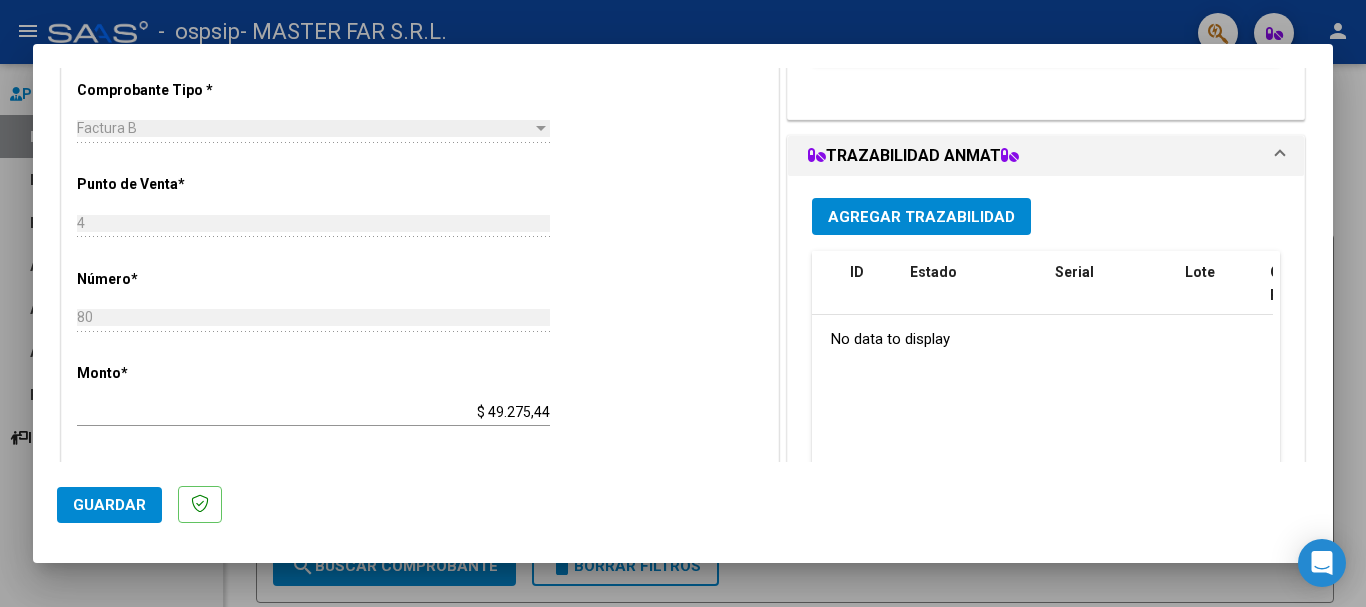 scroll, scrollTop: 500, scrollLeft: 0, axis: vertical 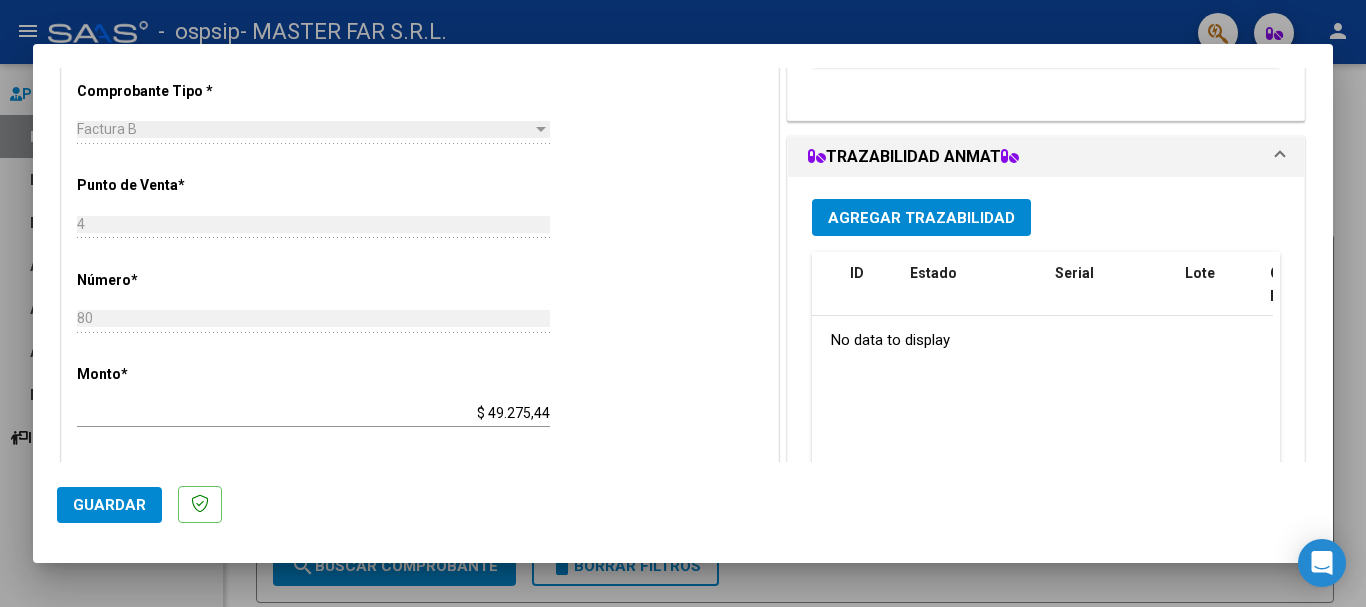 click on "TRAZABILIDAD ANMAT" at bounding box center [1046, 157] 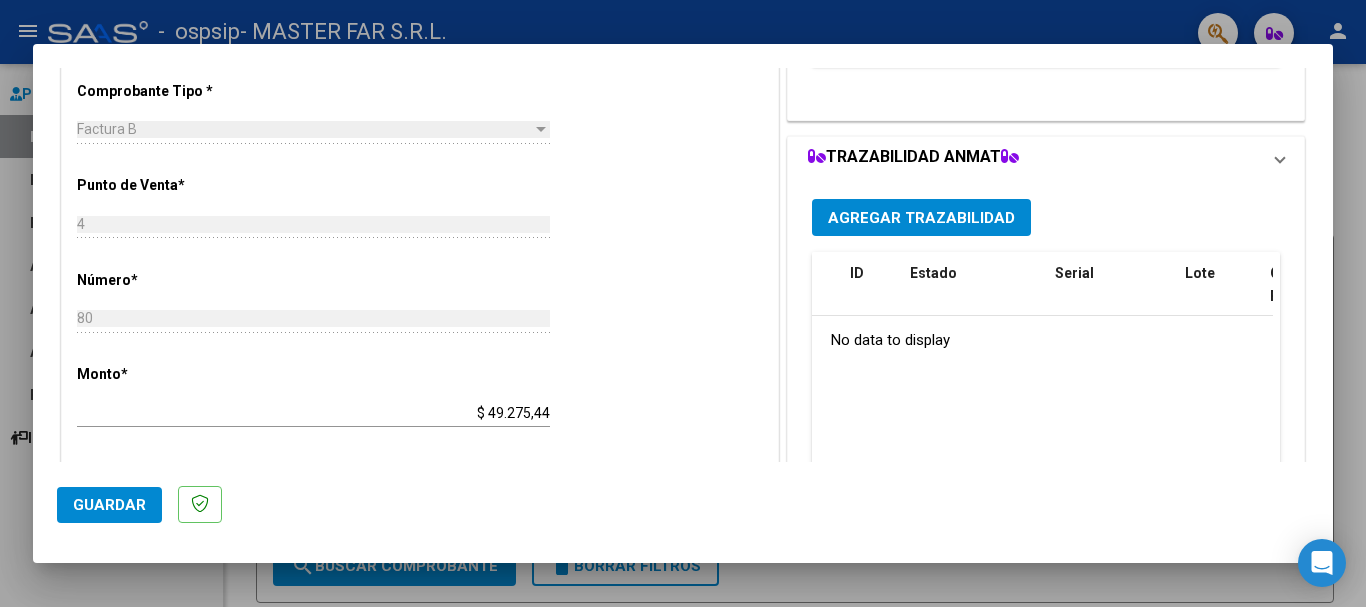 click on "TRAZABILIDAD ANMAT" at bounding box center (1046, 157) 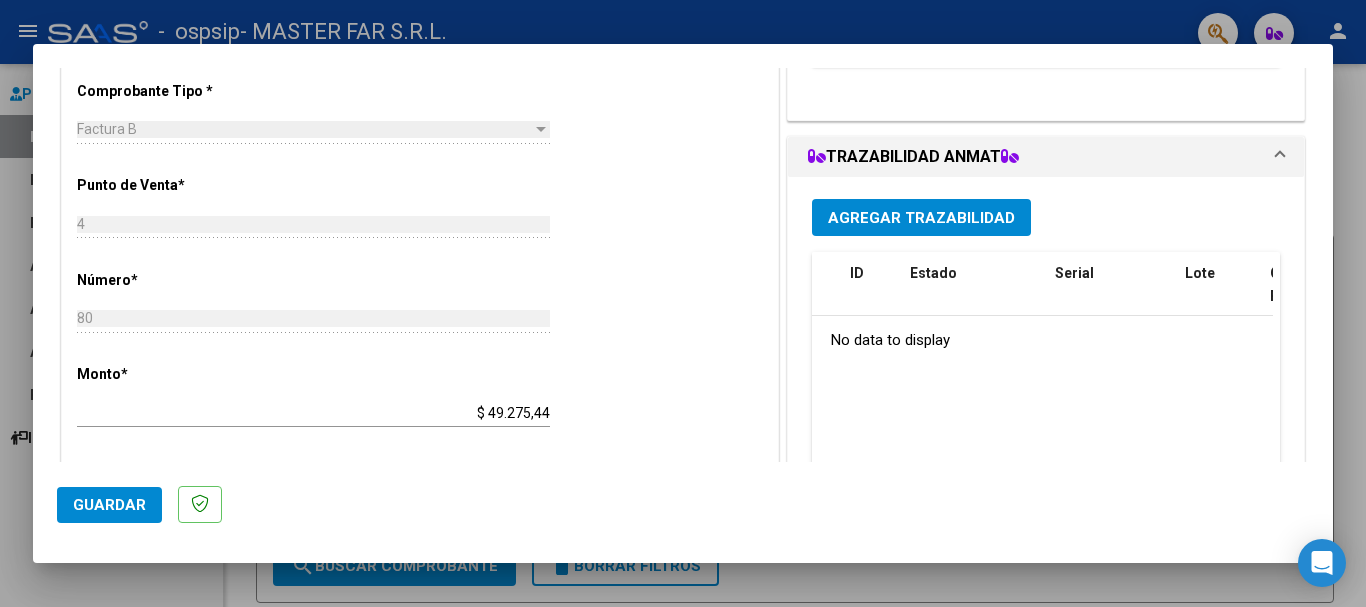 click on "TRAZABILIDAD ANMAT" at bounding box center (1046, 157) 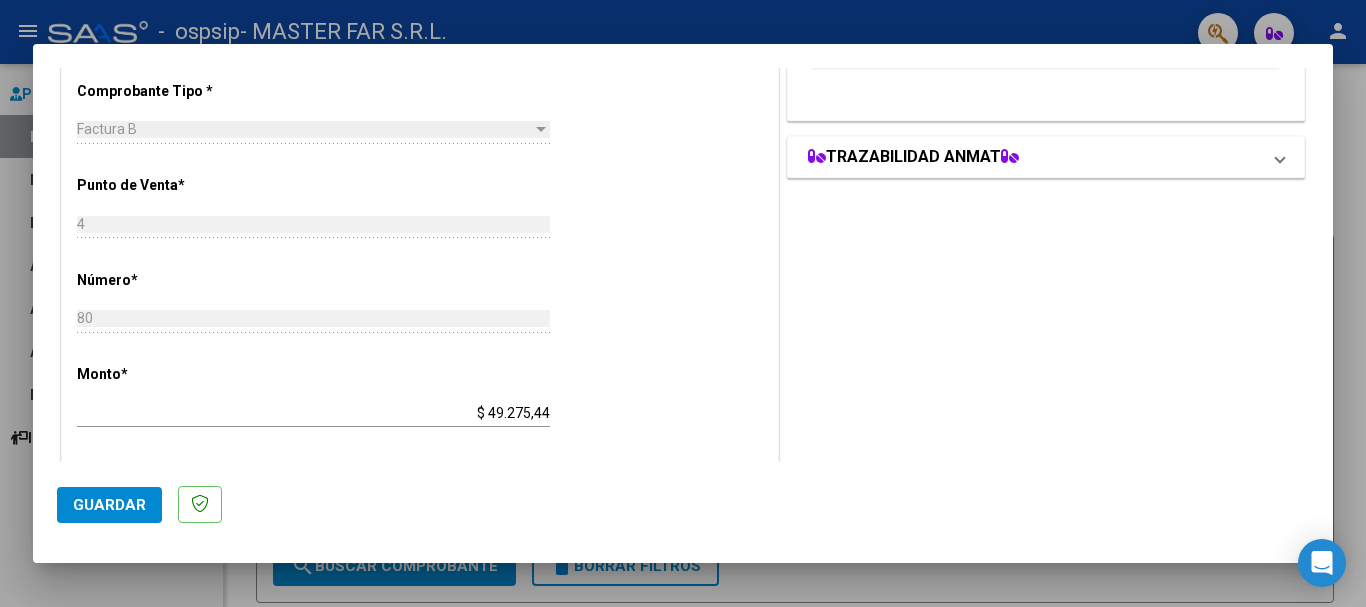 click on "TRAZABILIDAD ANMAT" at bounding box center [1046, 157] 